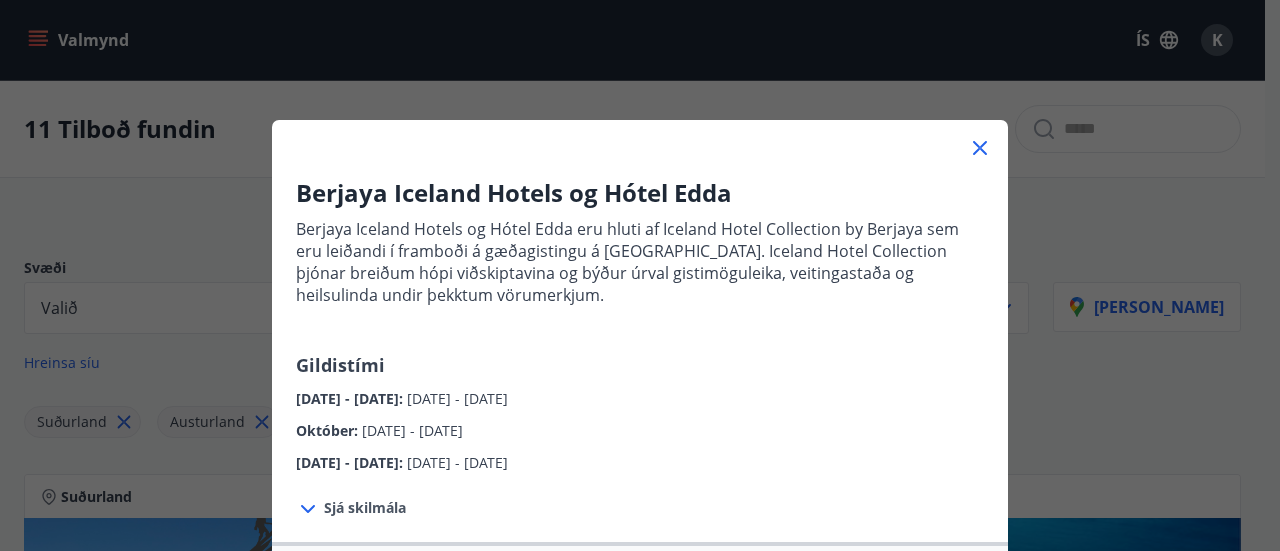 scroll, scrollTop: 1775, scrollLeft: 0, axis: vertical 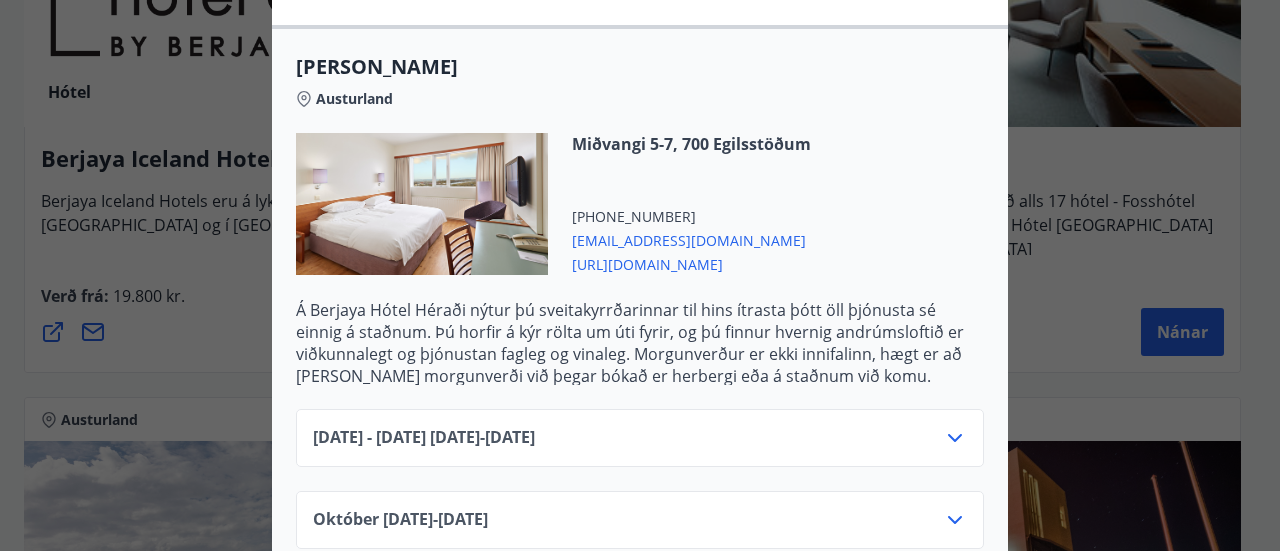 click on "[URL][DOMAIN_NAME]" at bounding box center [691, 263] 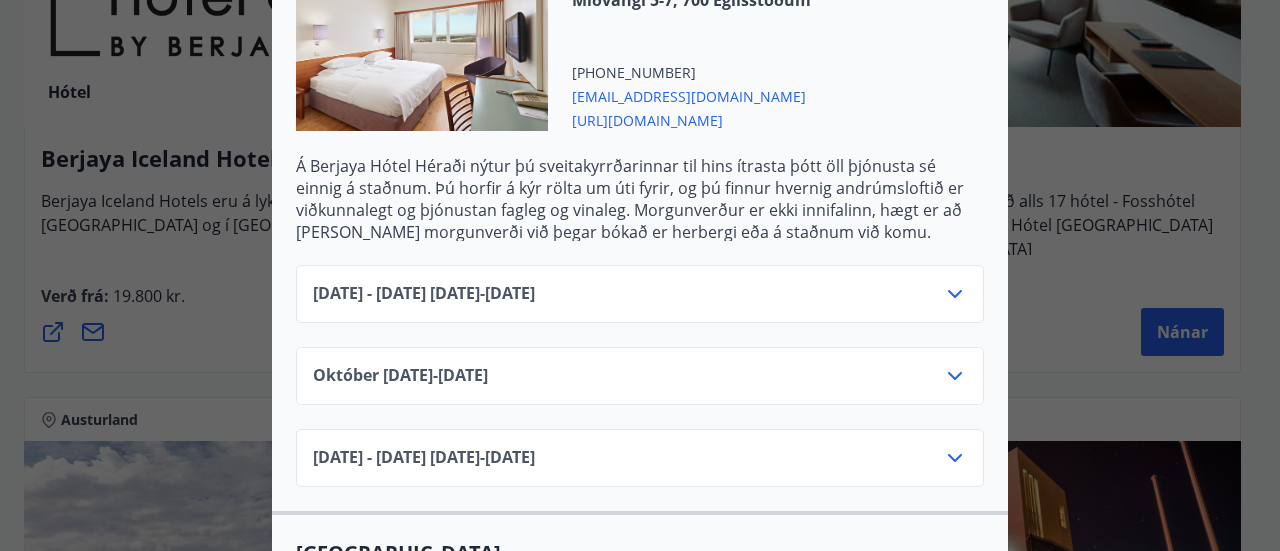 scroll, scrollTop: 666, scrollLeft: 0, axis: vertical 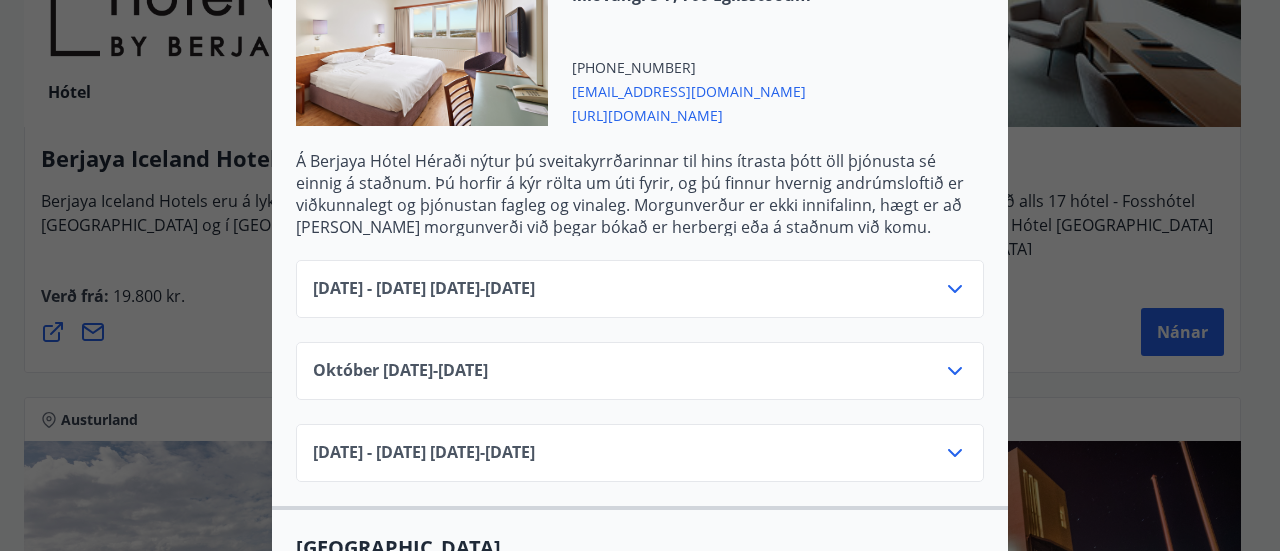 click on "Júní 2025 - September 2025   01.06.25  -  30.09.25" at bounding box center [640, 297] 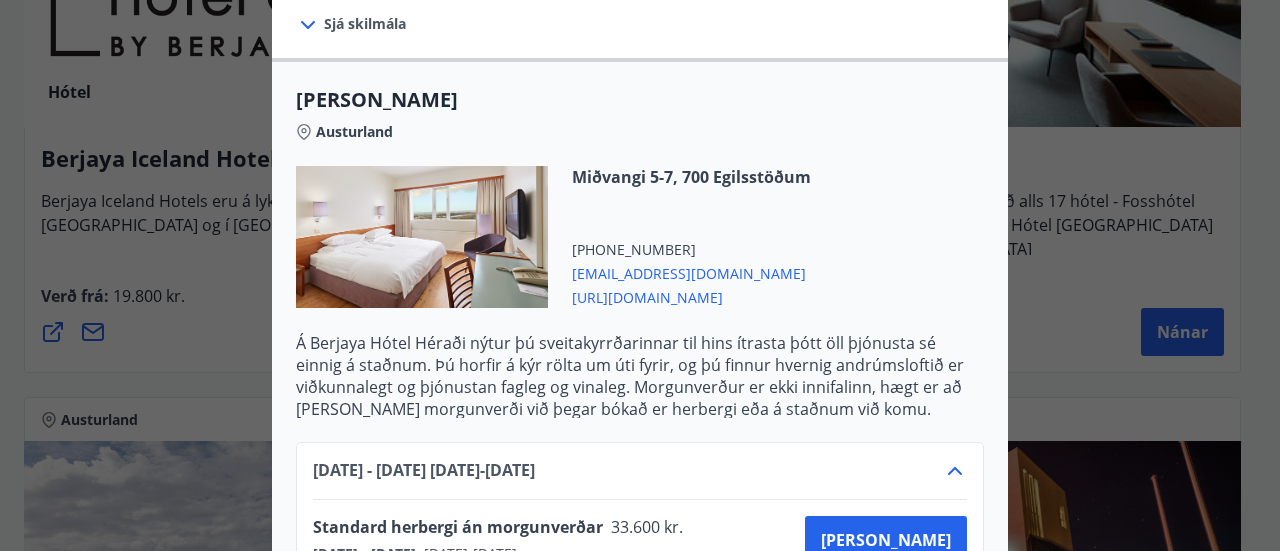 scroll, scrollTop: 486, scrollLeft: 0, axis: vertical 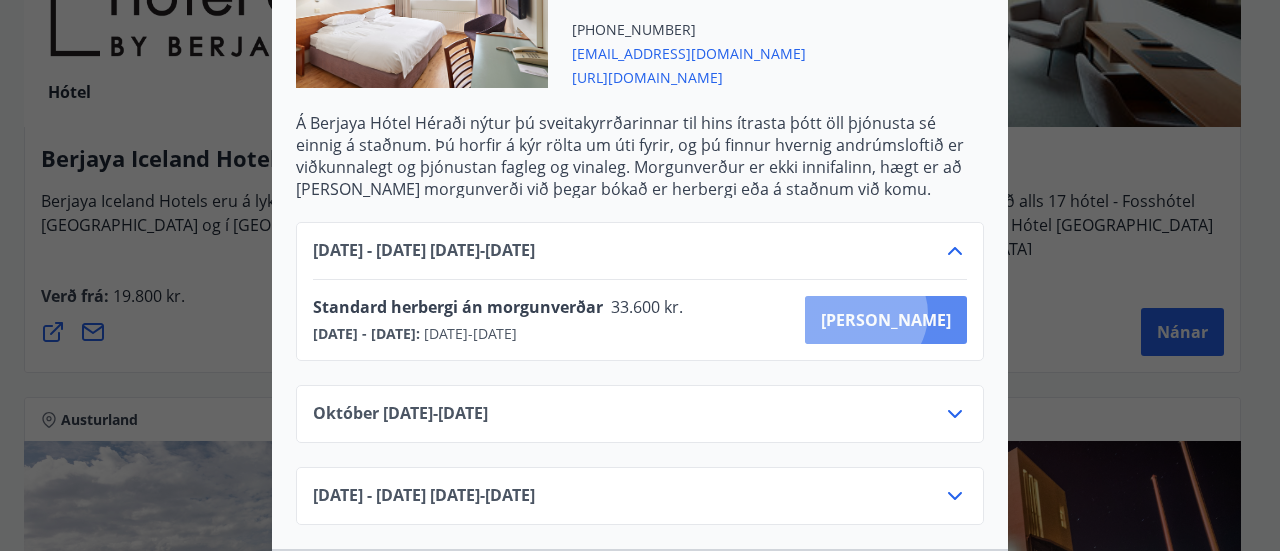 click on "Kaupa" at bounding box center [886, 320] 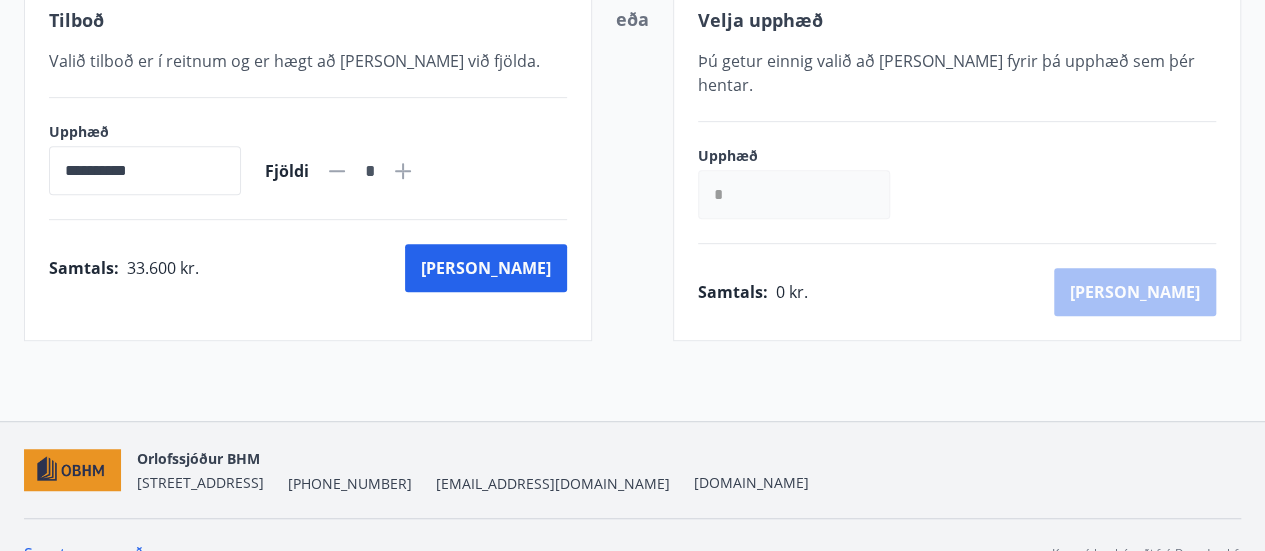 scroll, scrollTop: 453, scrollLeft: 0, axis: vertical 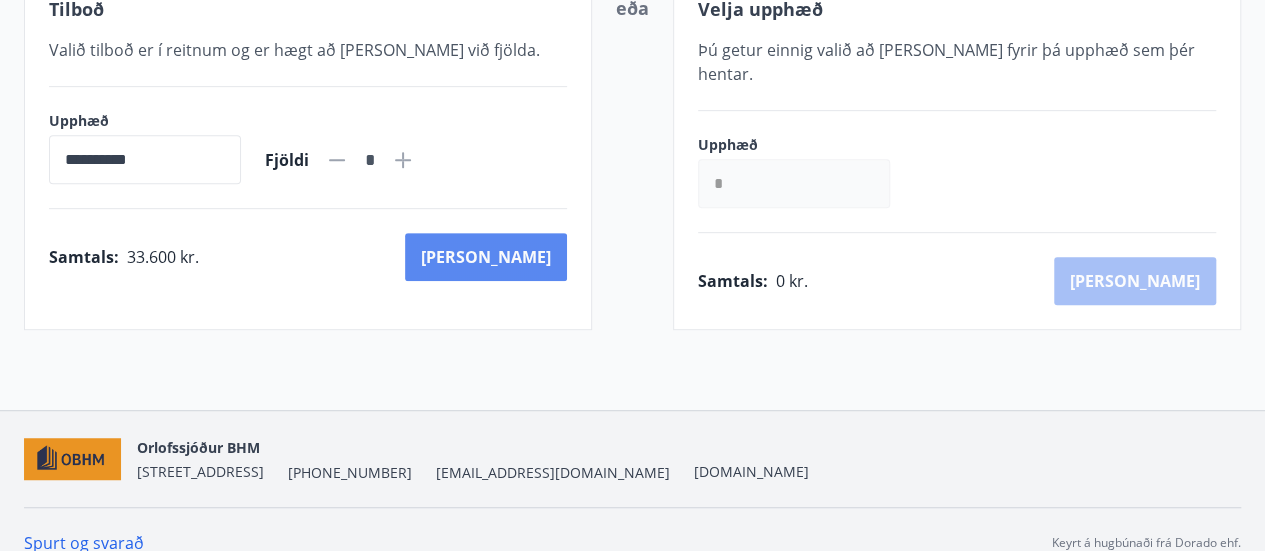 click on "Kaup" at bounding box center (486, 257) 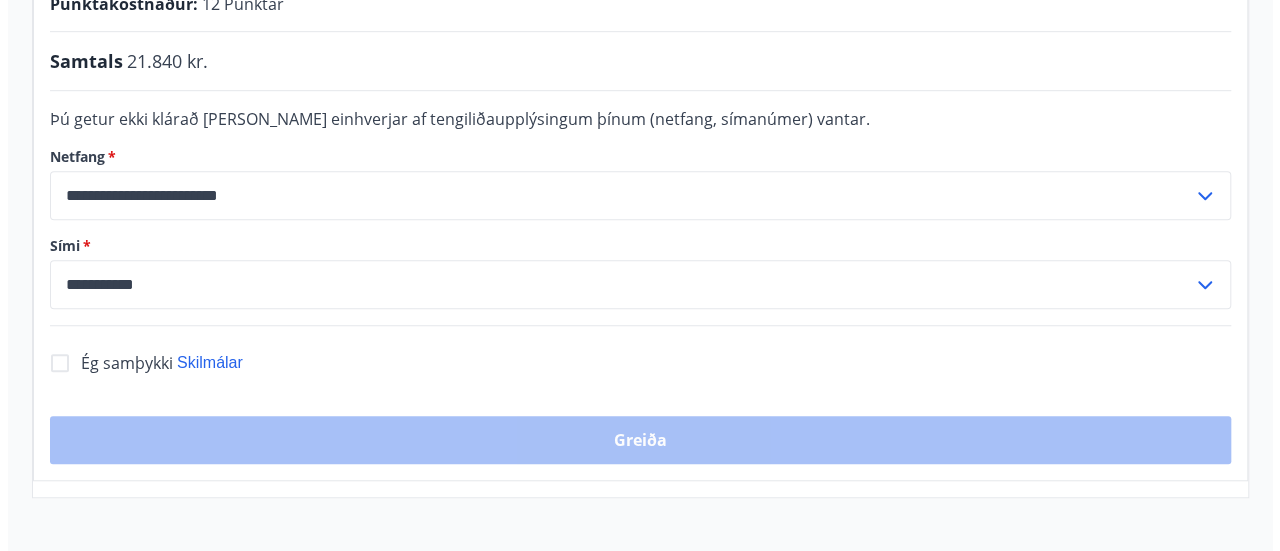 scroll, scrollTop: 612, scrollLeft: 0, axis: vertical 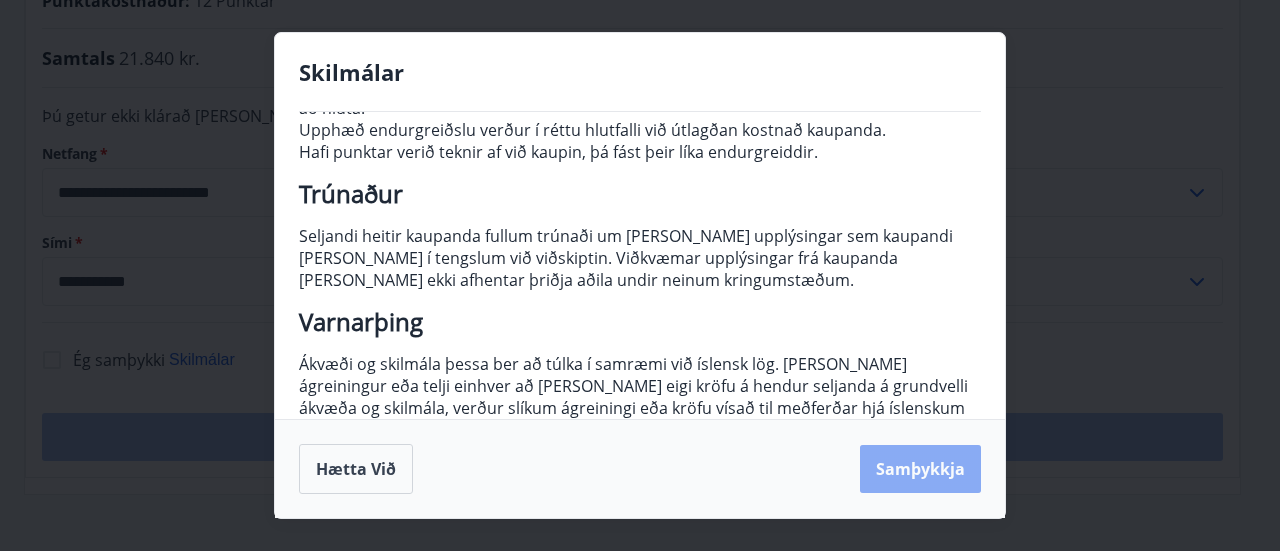 click on "Samþykkja" at bounding box center (920, 469) 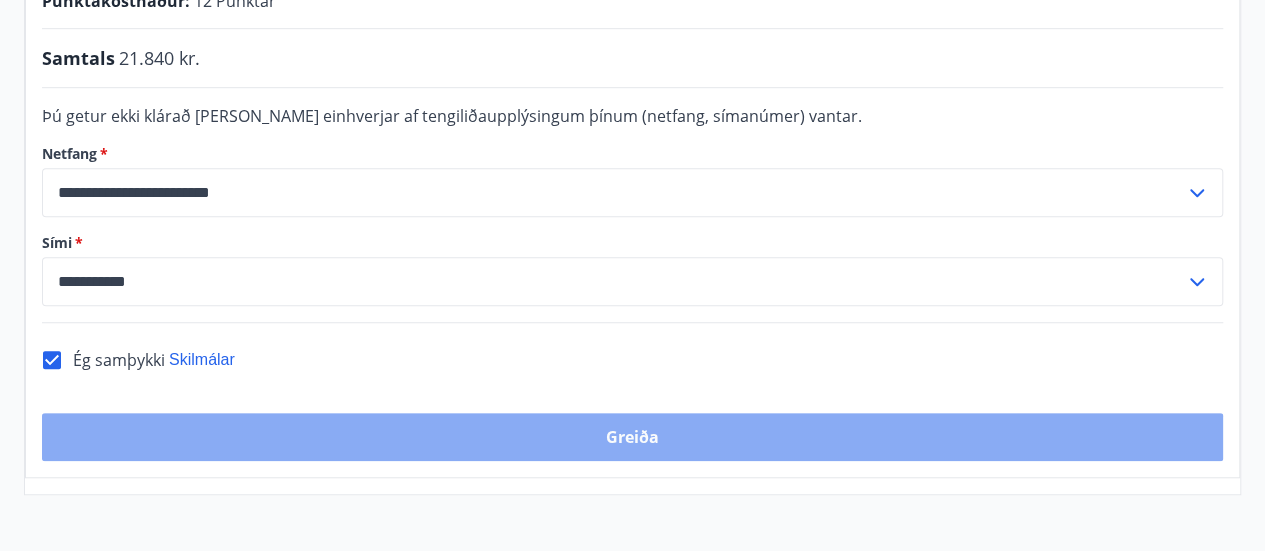 click on "Greiða" at bounding box center [632, 437] 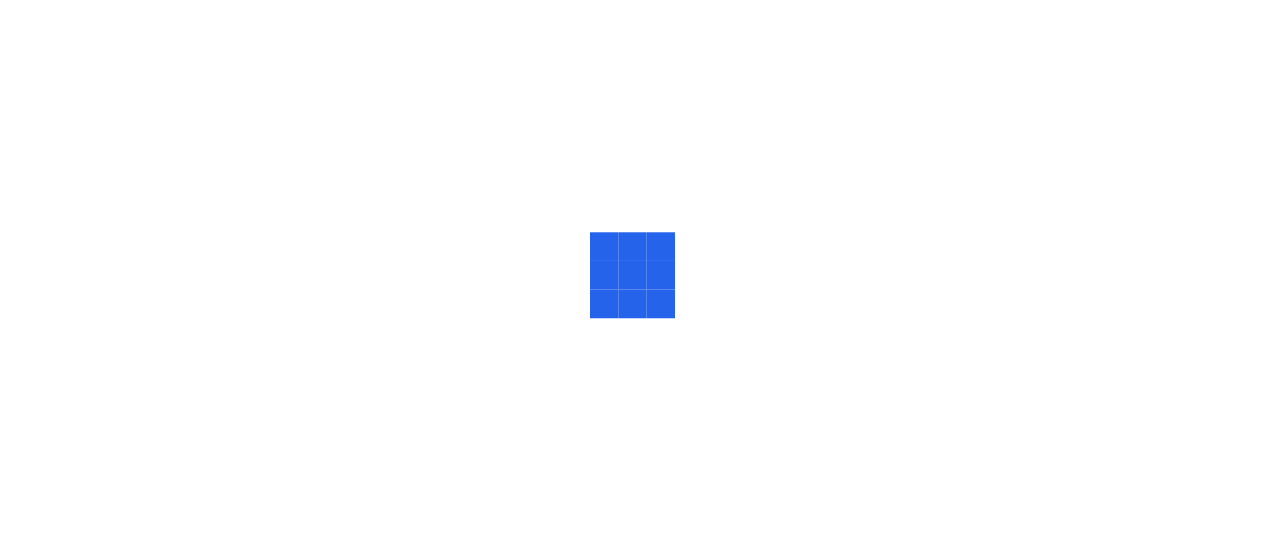 scroll, scrollTop: 0, scrollLeft: 0, axis: both 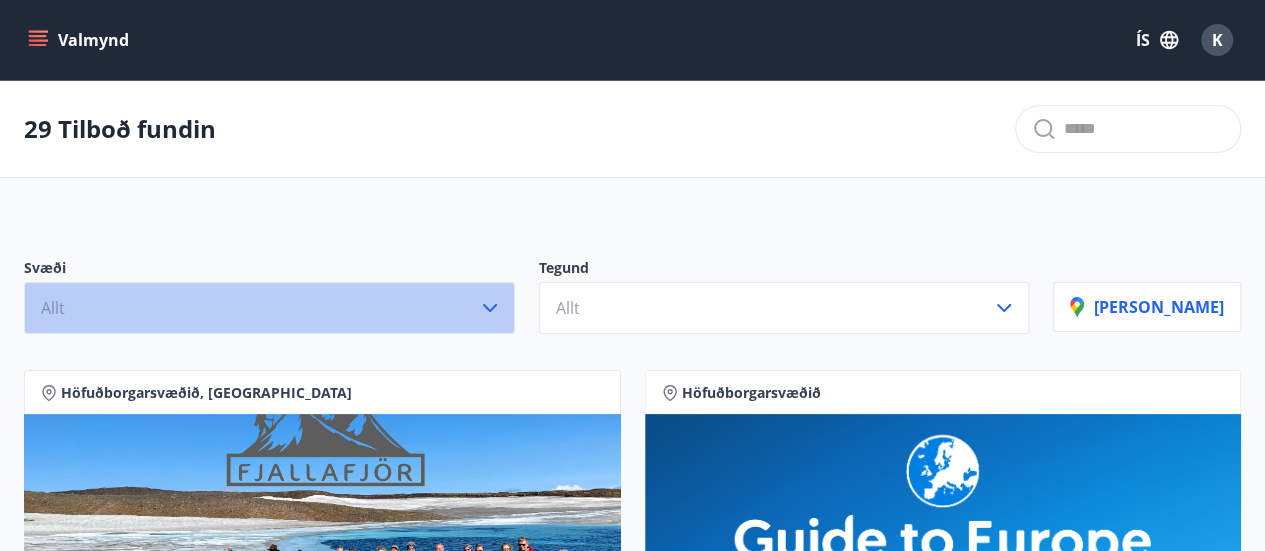 click on "Allt" at bounding box center [269, 308] 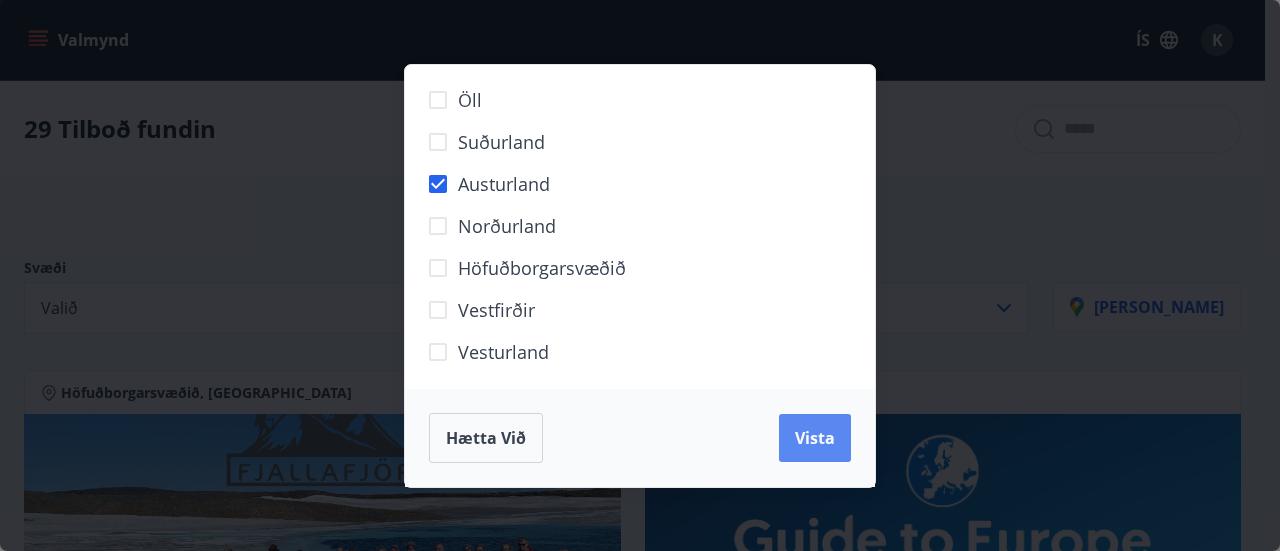 click on "Vista" at bounding box center (815, 438) 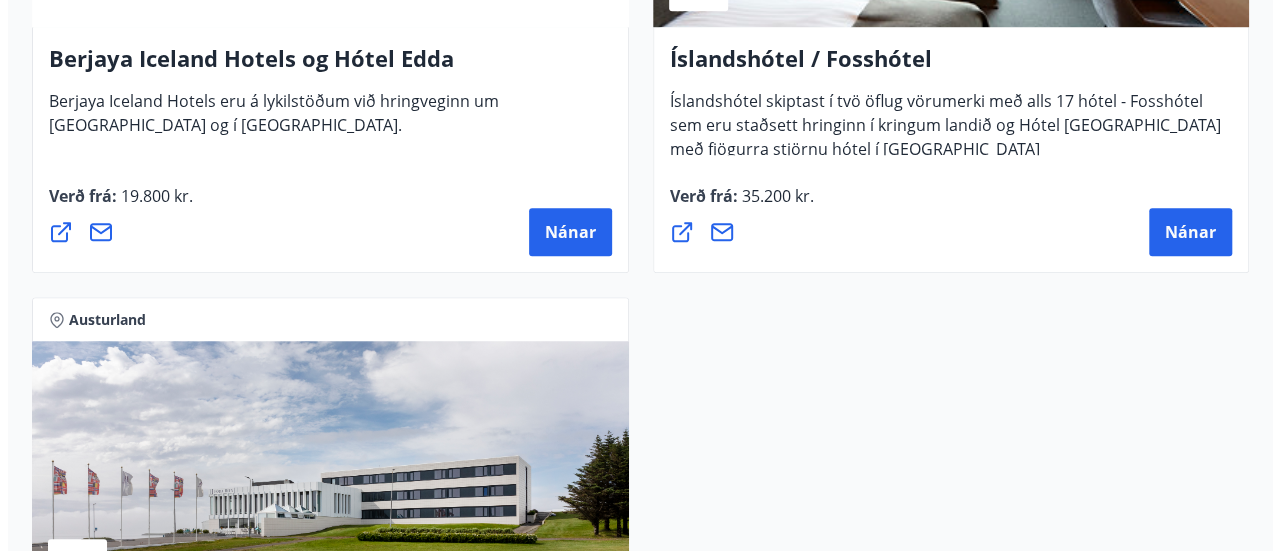 scroll, scrollTop: 744, scrollLeft: 0, axis: vertical 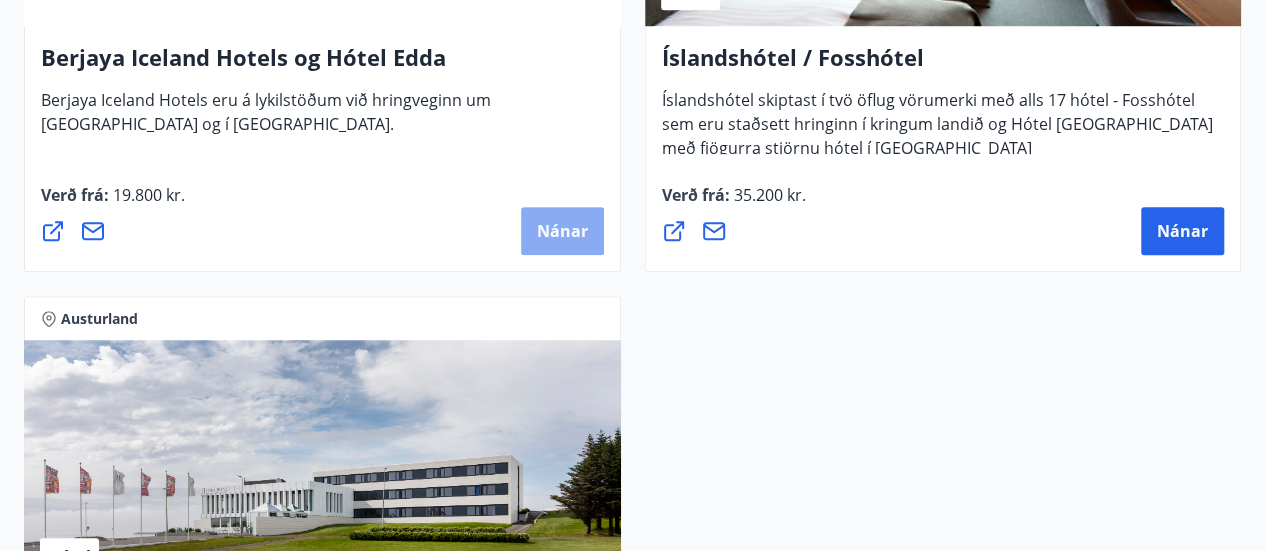click on "Nánar" at bounding box center (562, 231) 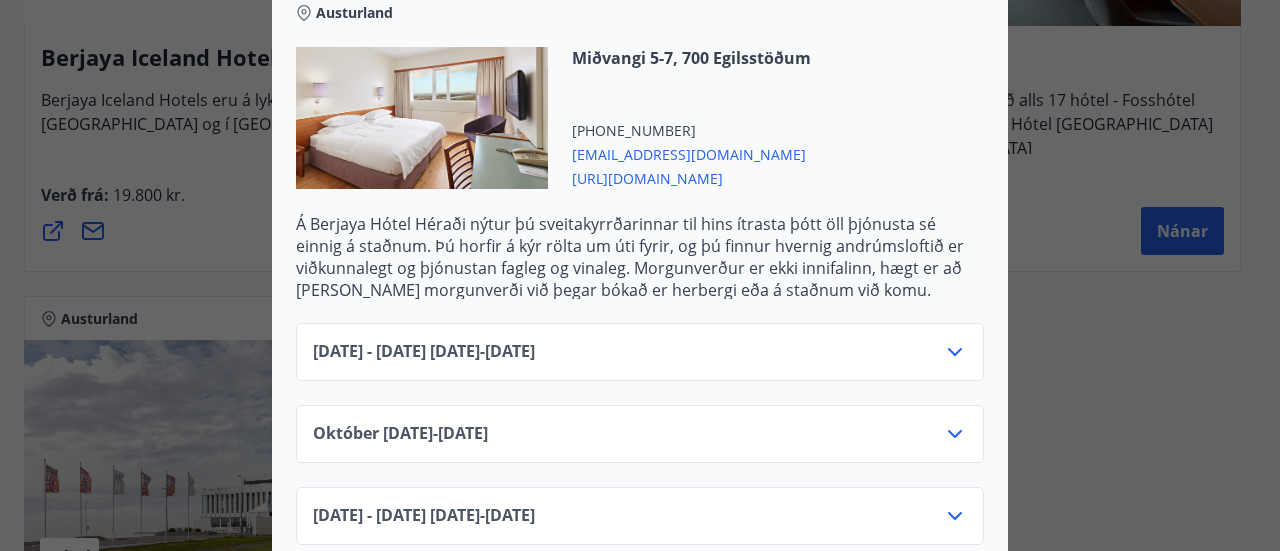 scroll, scrollTop: 635, scrollLeft: 0, axis: vertical 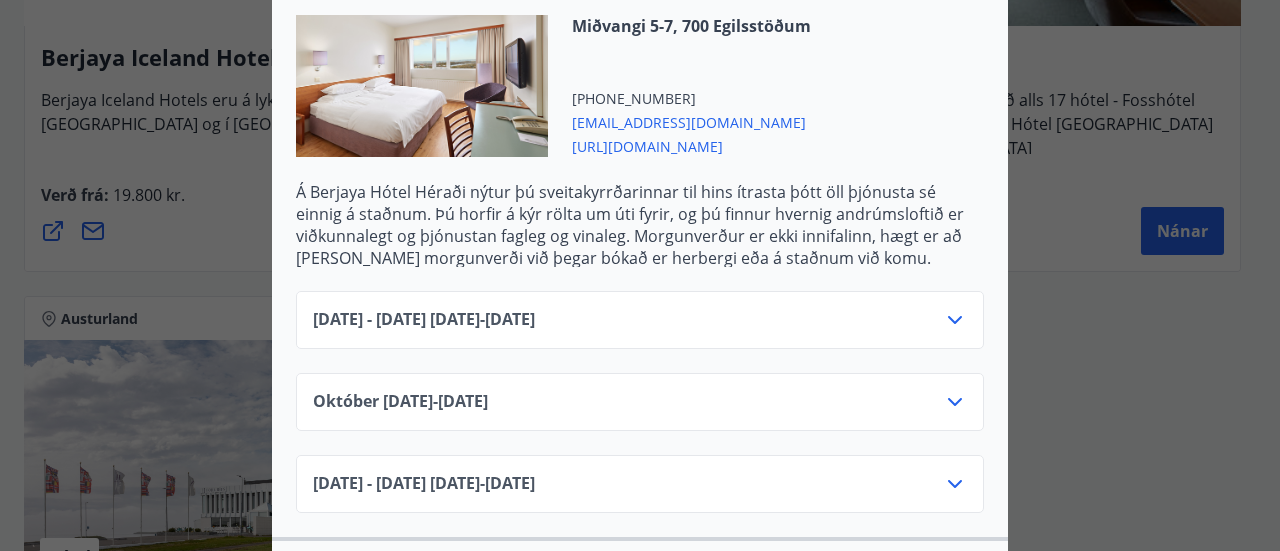 click 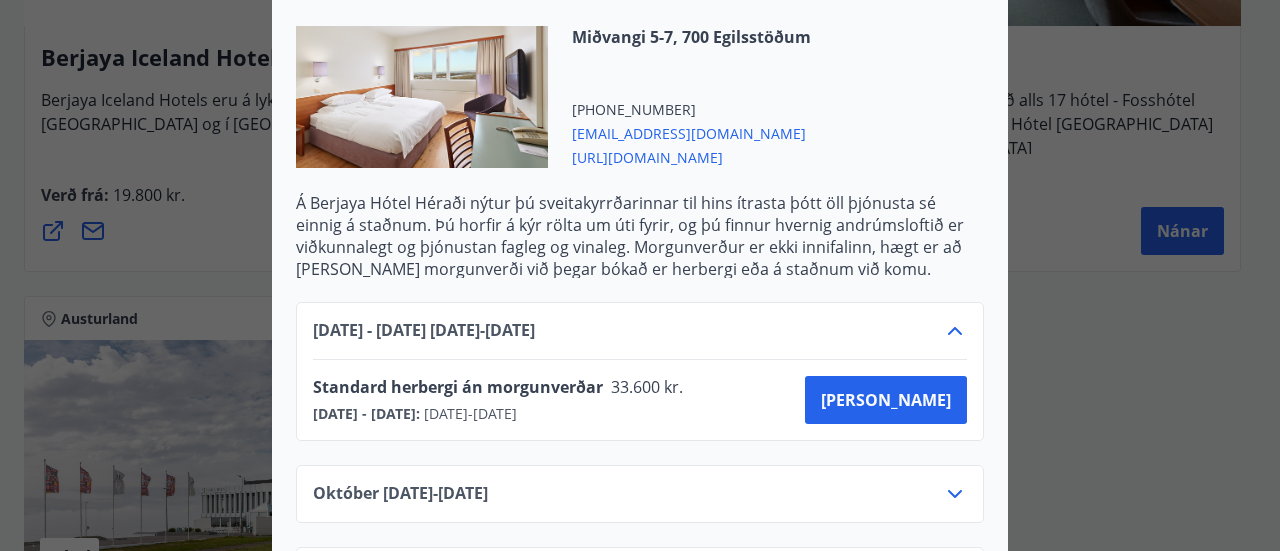 scroll, scrollTop: 625, scrollLeft: 0, axis: vertical 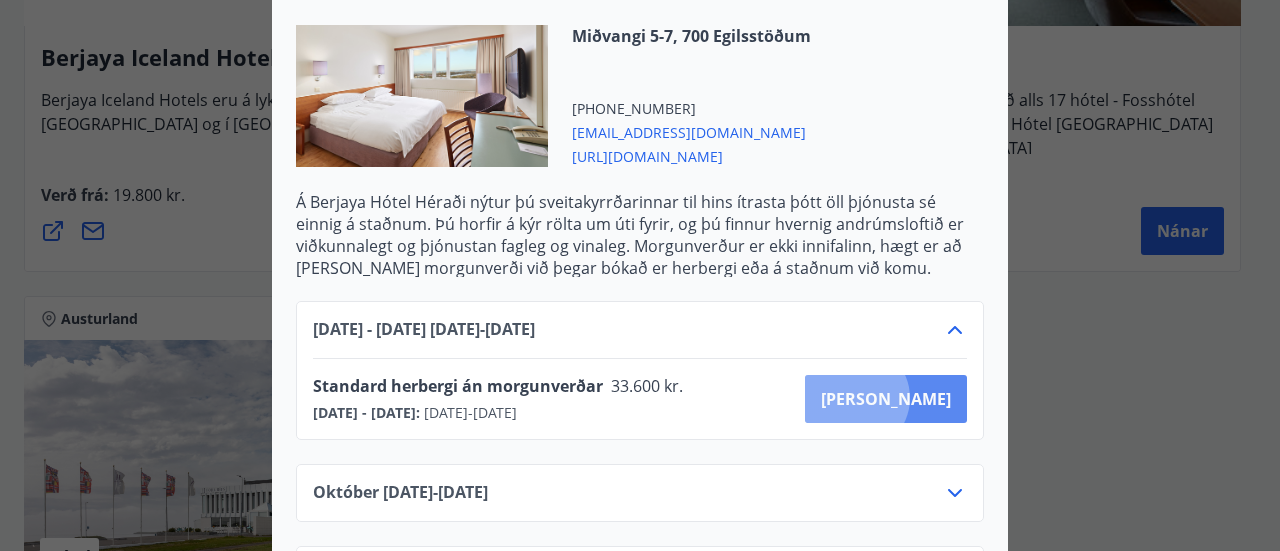 click on "Kaupa" at bounding box center (886, 399) 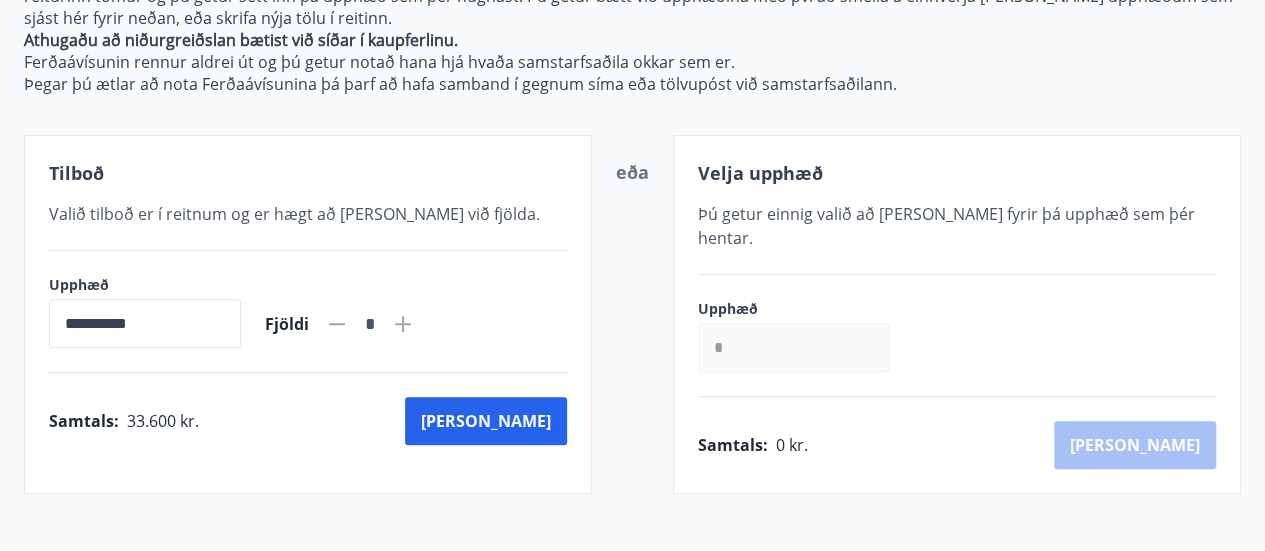 scroll, scrollTop: 287, scrollLeft: 0, axis: vertical 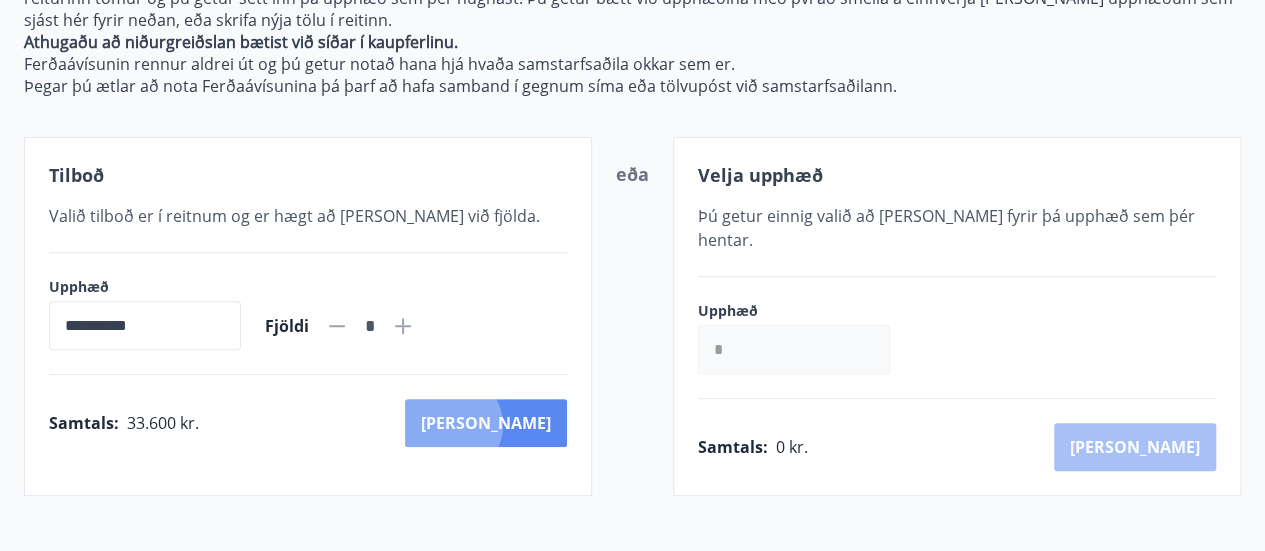 click on "Kaup" at bounding box center [486, 423] 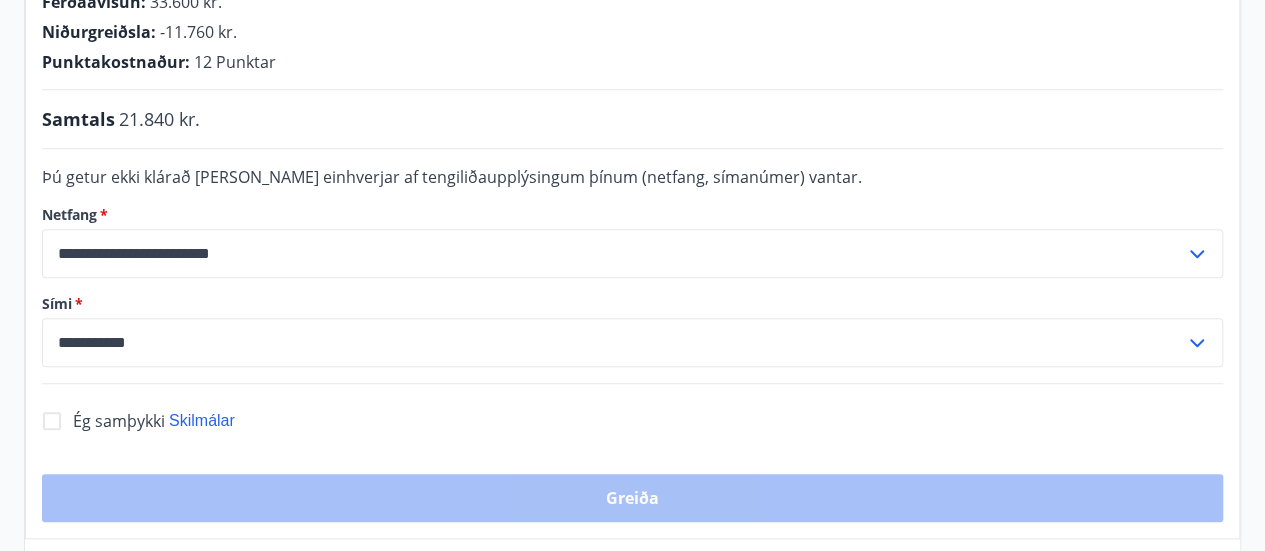 scroll, scrollTop: 557, scrollLeft: 0, axis: vertical 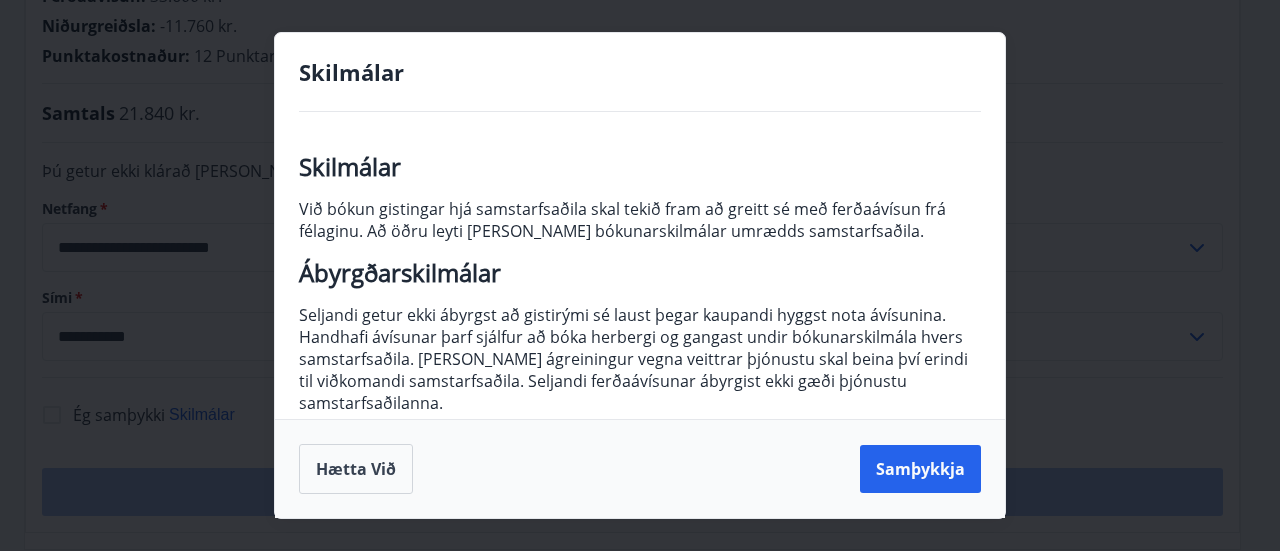 click on "Hætta við Samþykkja" at bounding box center (640, 468) 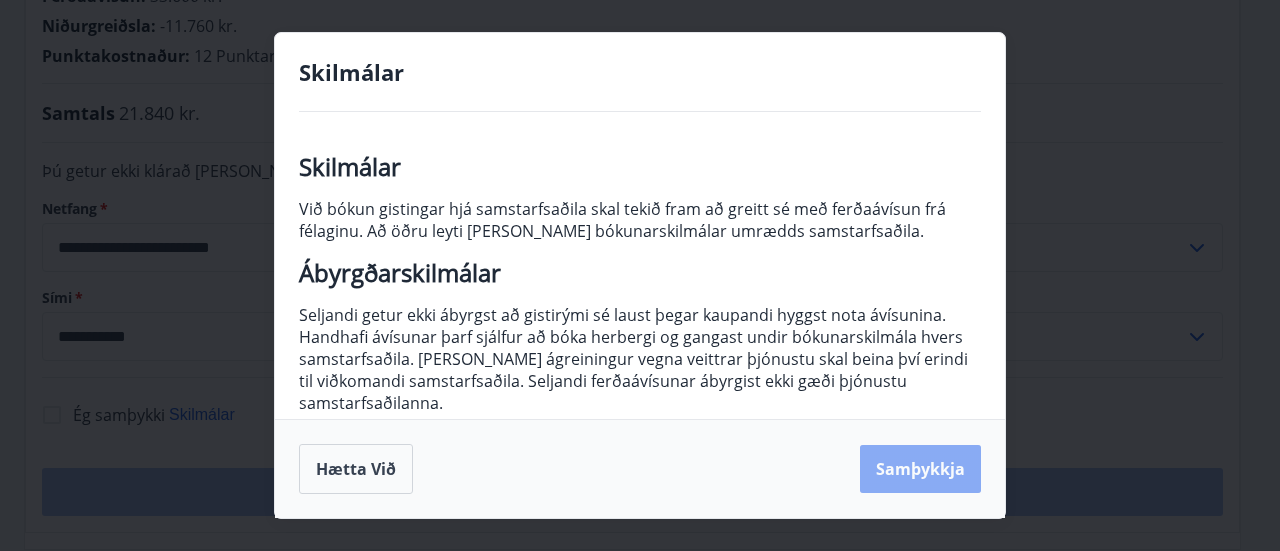 click on "Samþykkja" at bounding box center (920, 469) 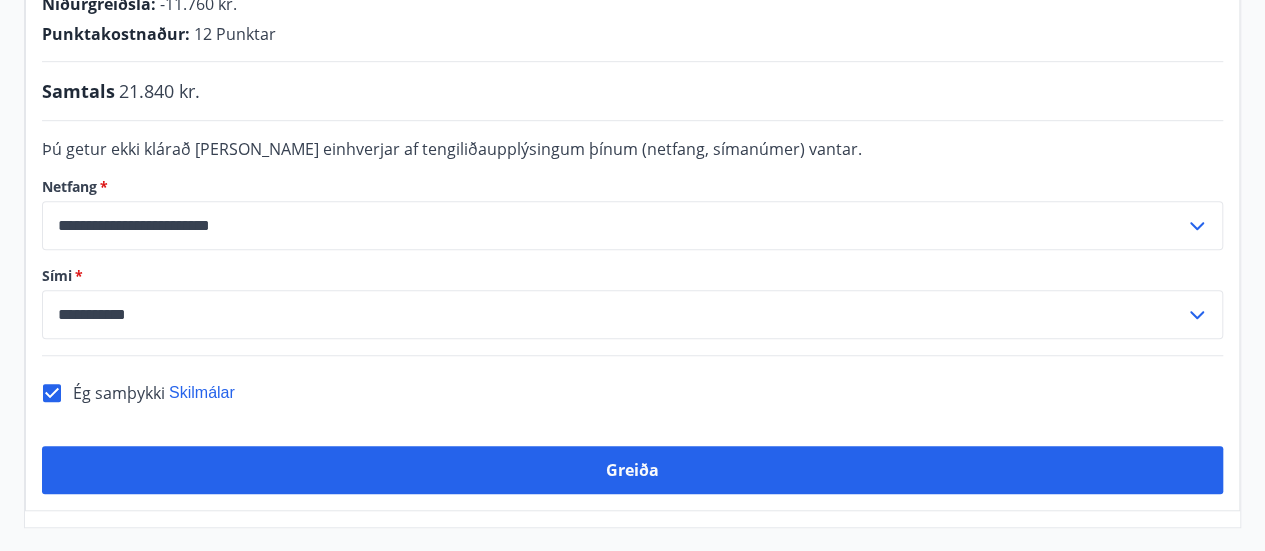scroll, scrollTop: 618, scrollLeft: 0, axis: vertical 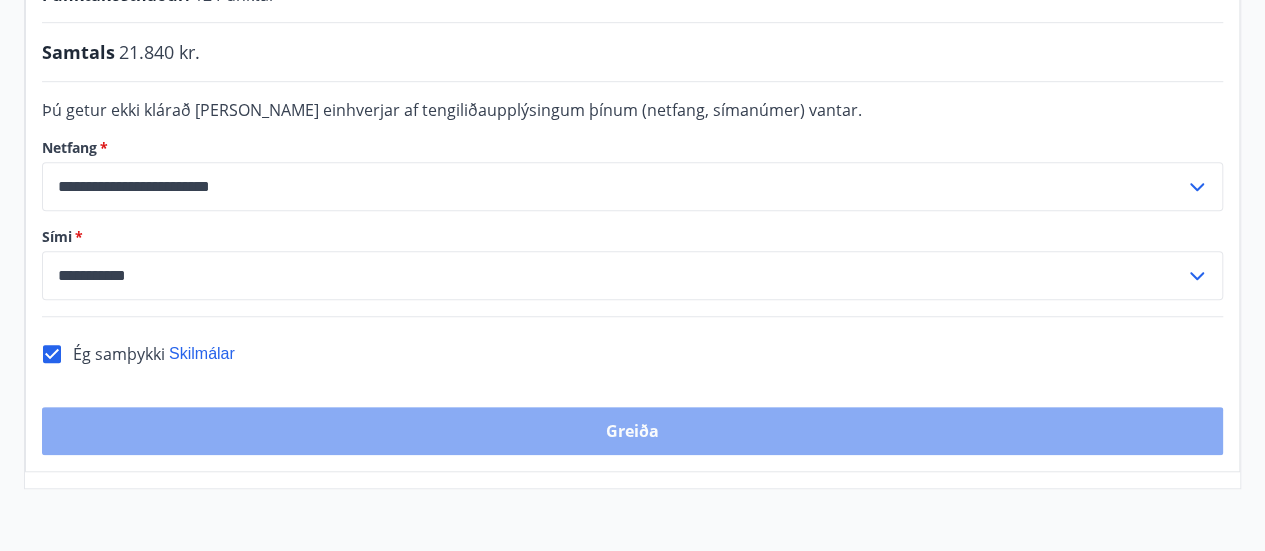 click on "Greiða" at bounding box center [632, 431] 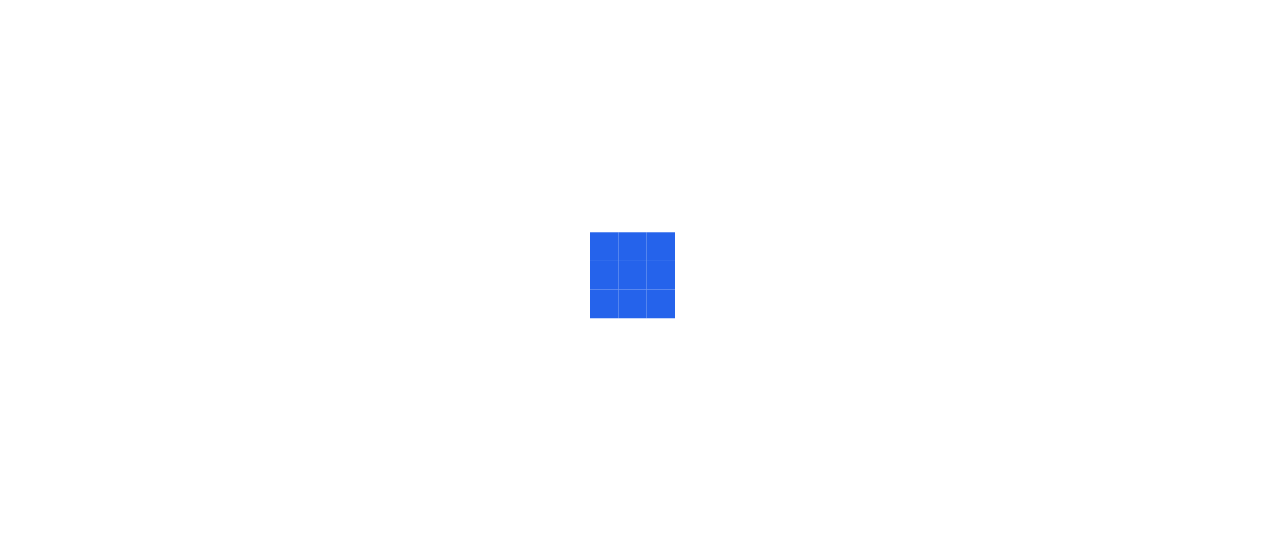 scroll, scrollTop: 0, scrollLeft: 0, axis: both 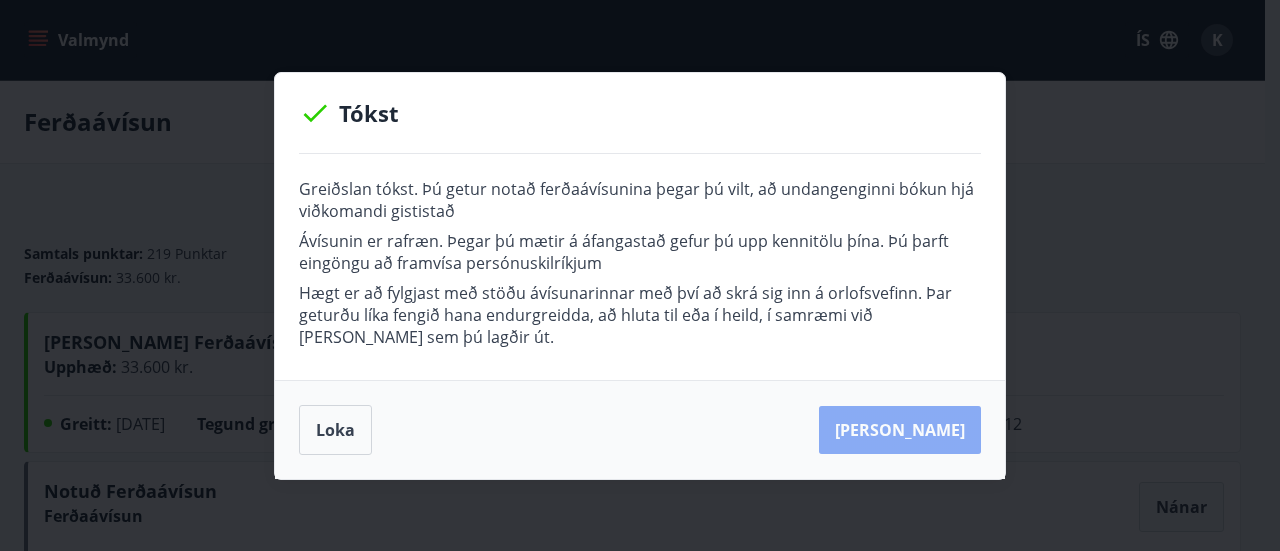 click on "Kaupa meira" at bounding box center (900, 430) 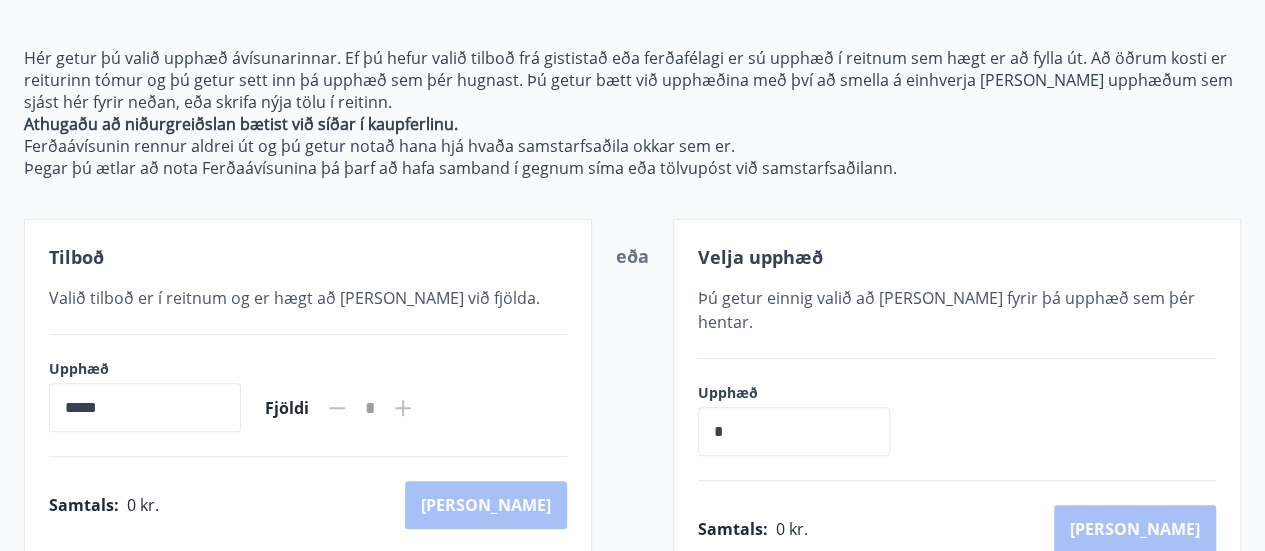 scroll, scrollTop: 204, scrollLeft: 0, axis: vertical 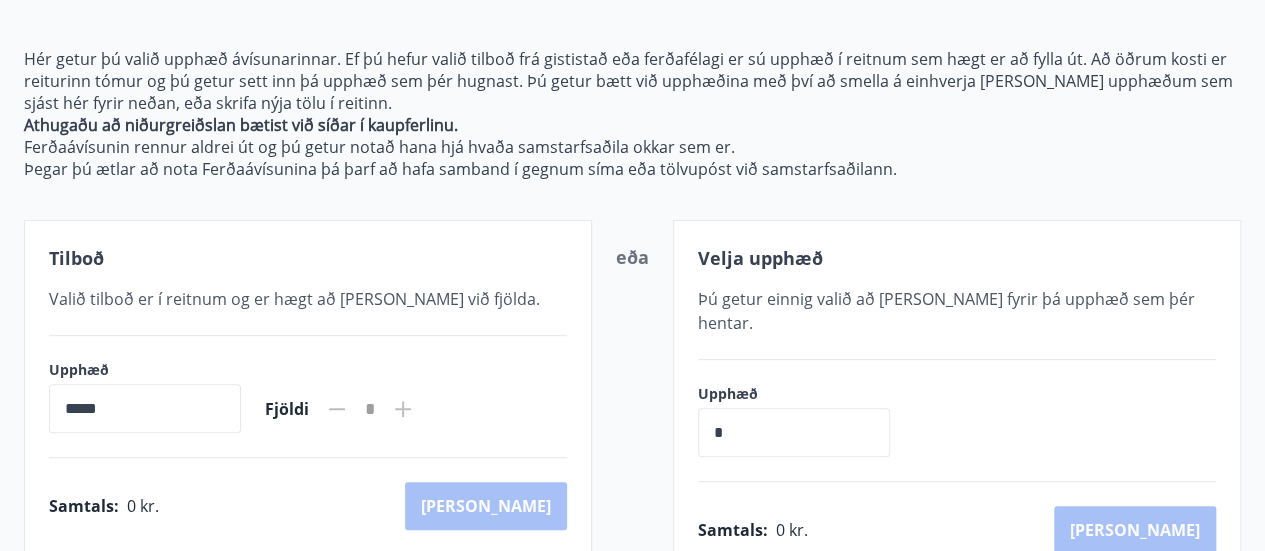 click on "Valið tilboð er í reitnum og er hægt að [PERSON_NAME] við fjölda." at bounding box center (294, 299) 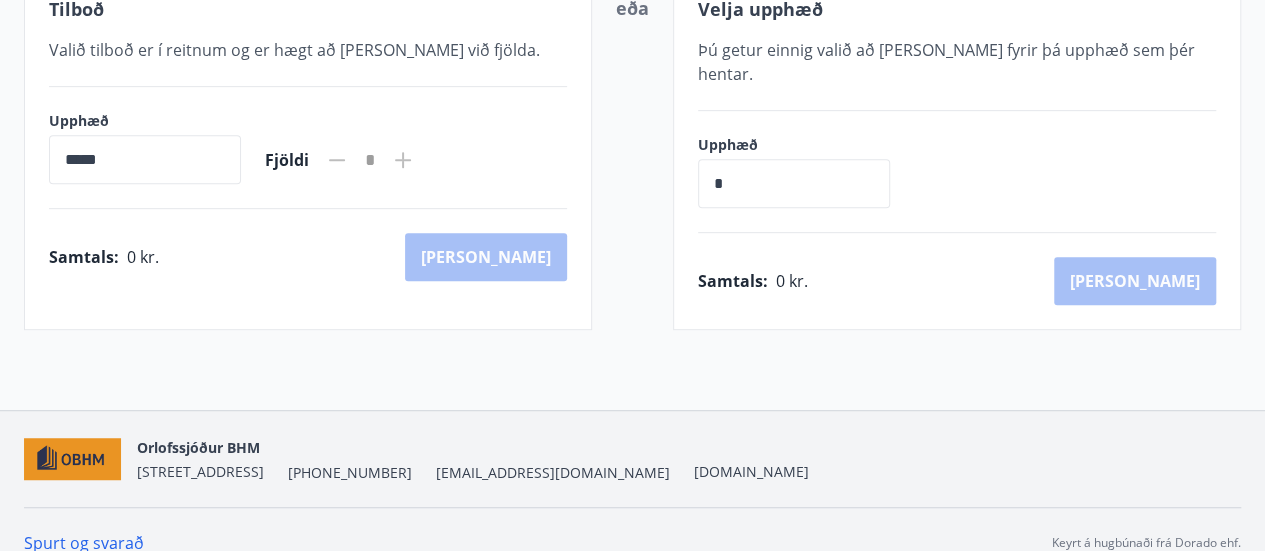scroll, scrollTop: 0, scrollLeft: 0, axis: both 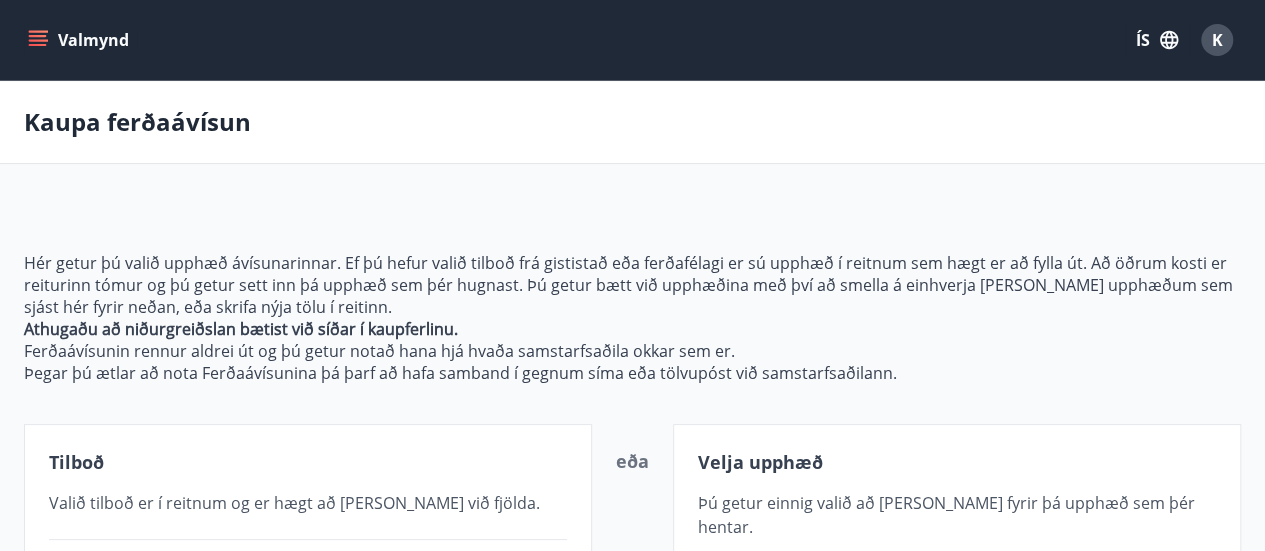 click on "Valmynd" at bounding box center (80, 40) 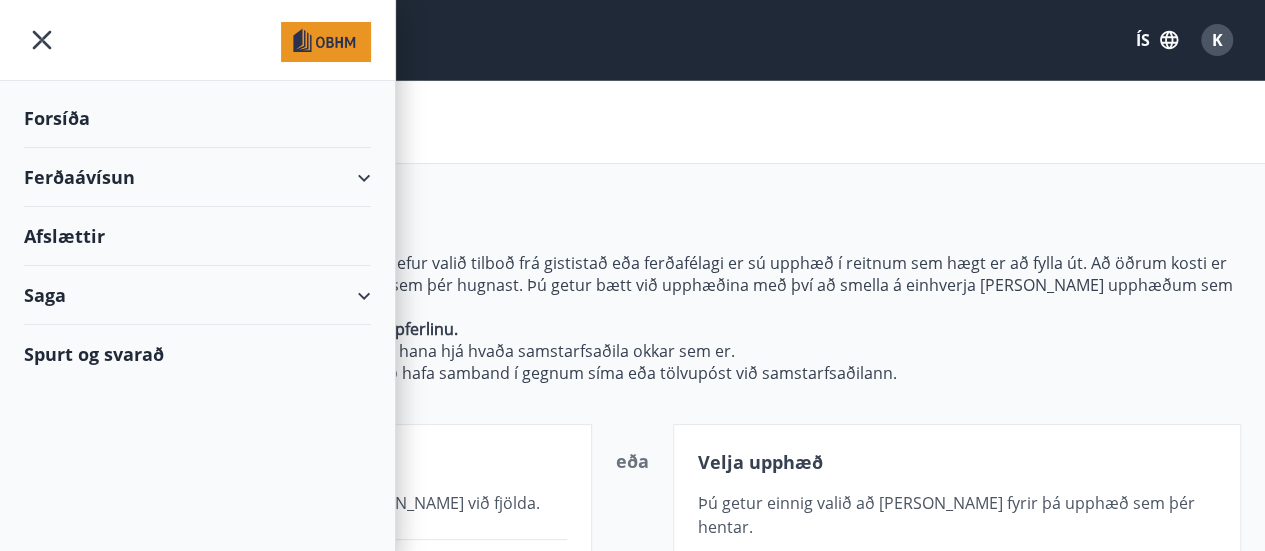 click on "Ferðaávísun" at bounding box center [197, 177] 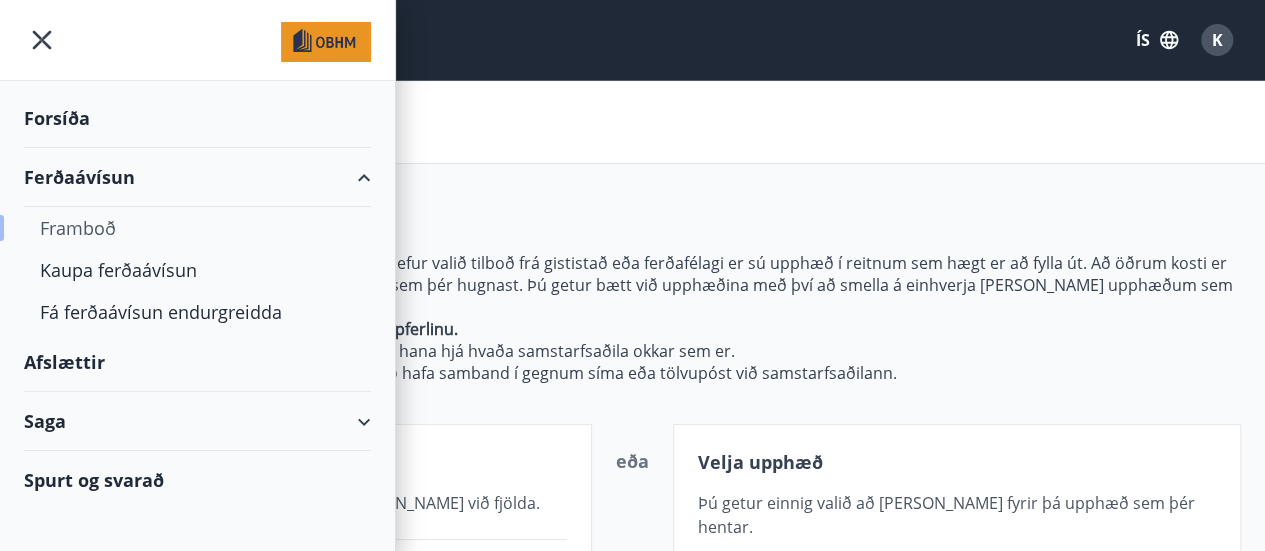 click on "Framboð" at bounding box center (197, 228) 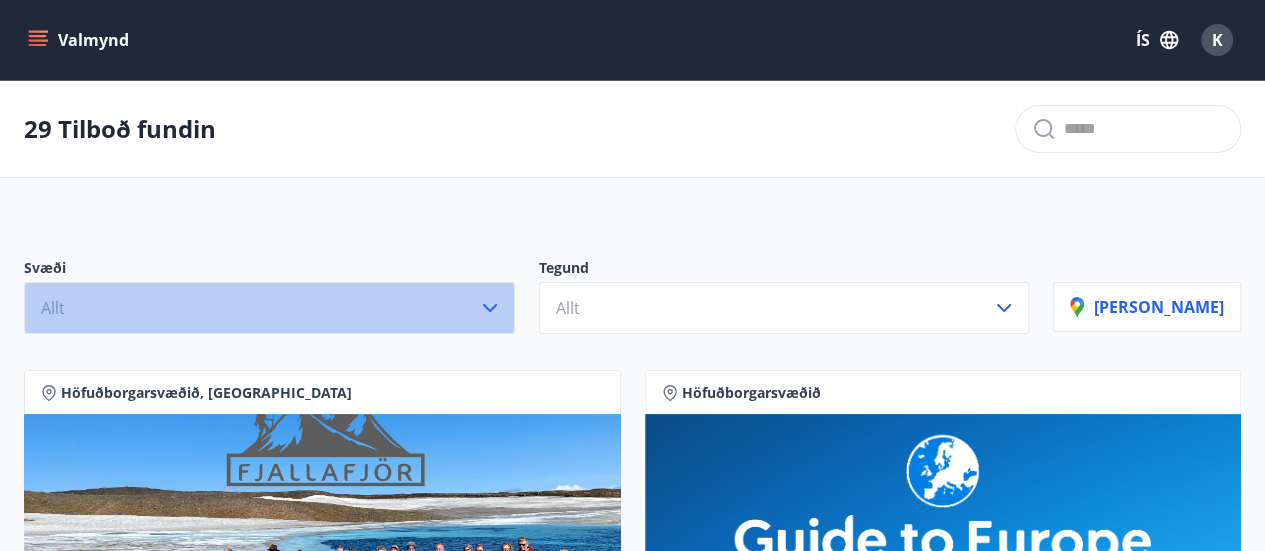 click 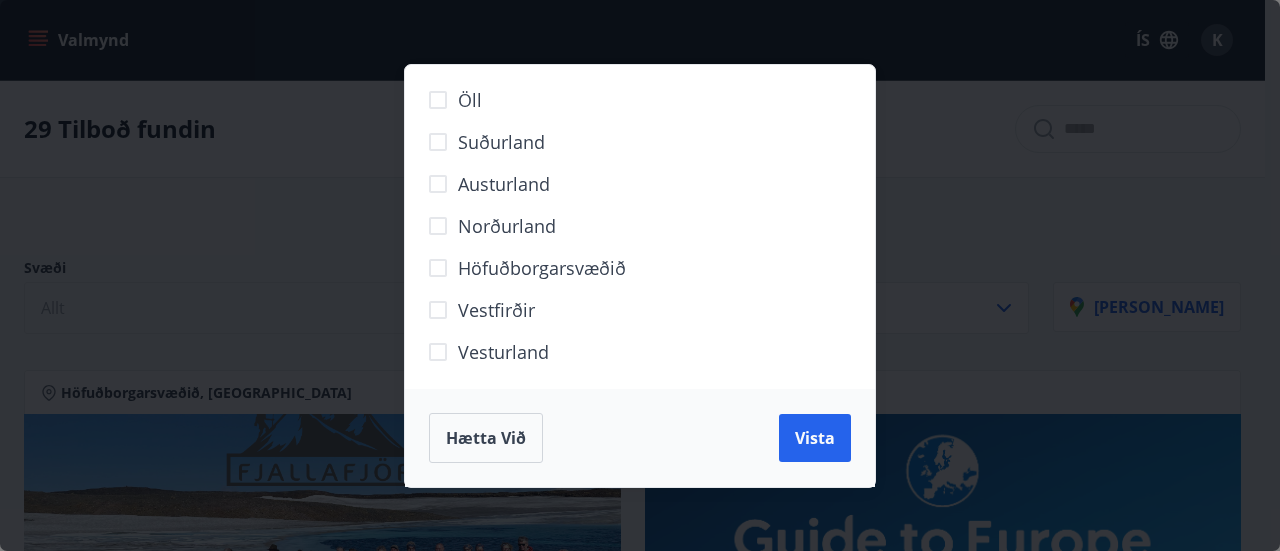 click on "Suðurland" at bounding box center [501, 142] 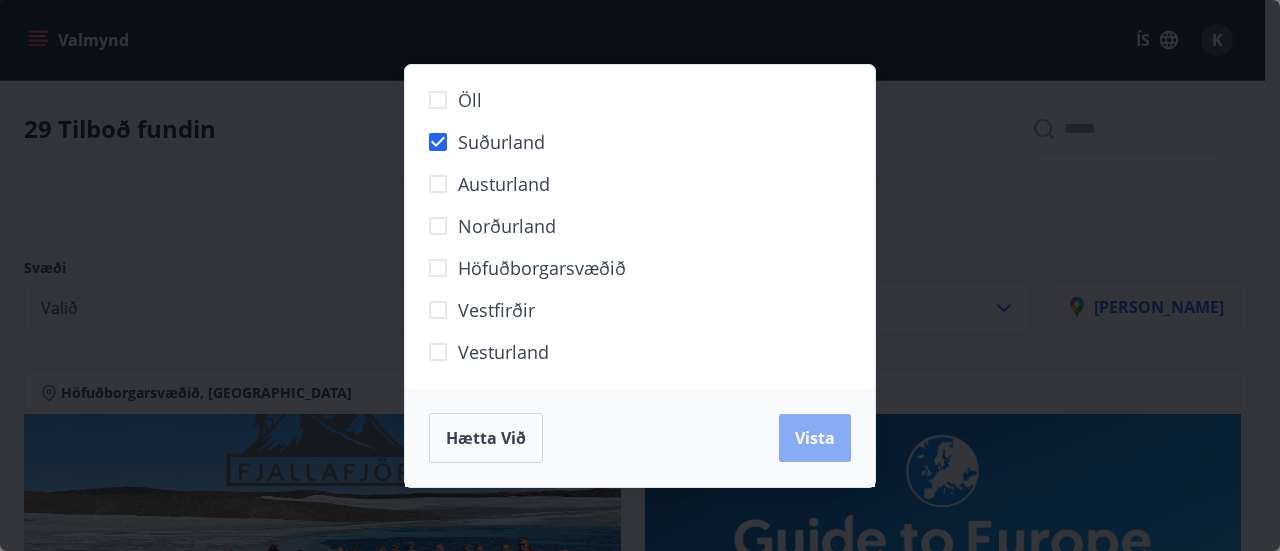 click on "Vista" at bounding box center [815, 438] 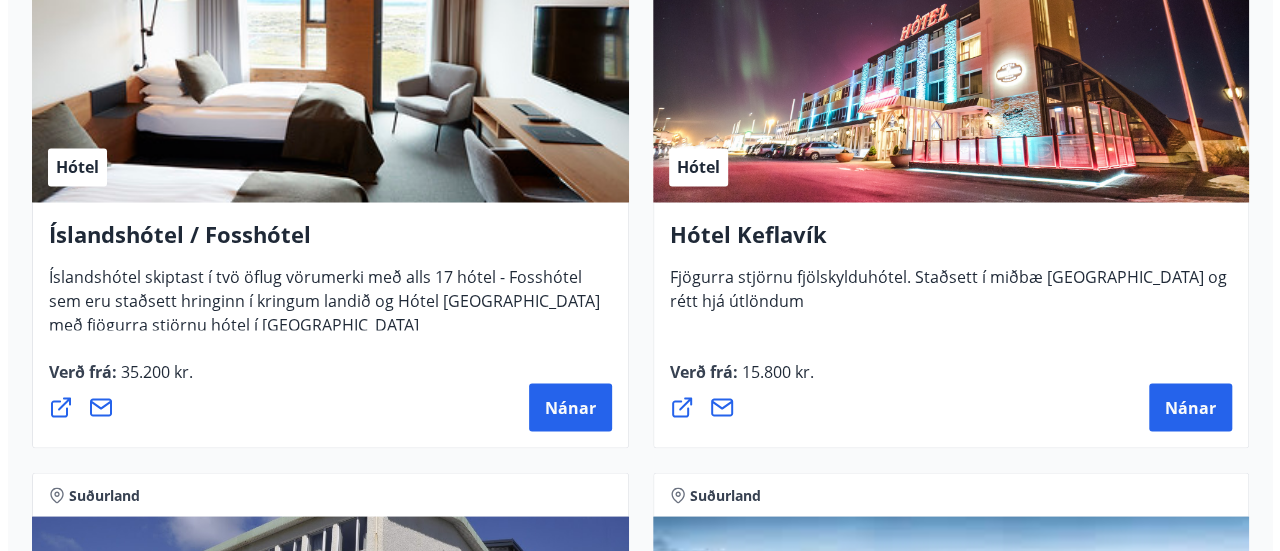 scroll, scrollTop: 1701, scrollLeft: 0, axis: vertical 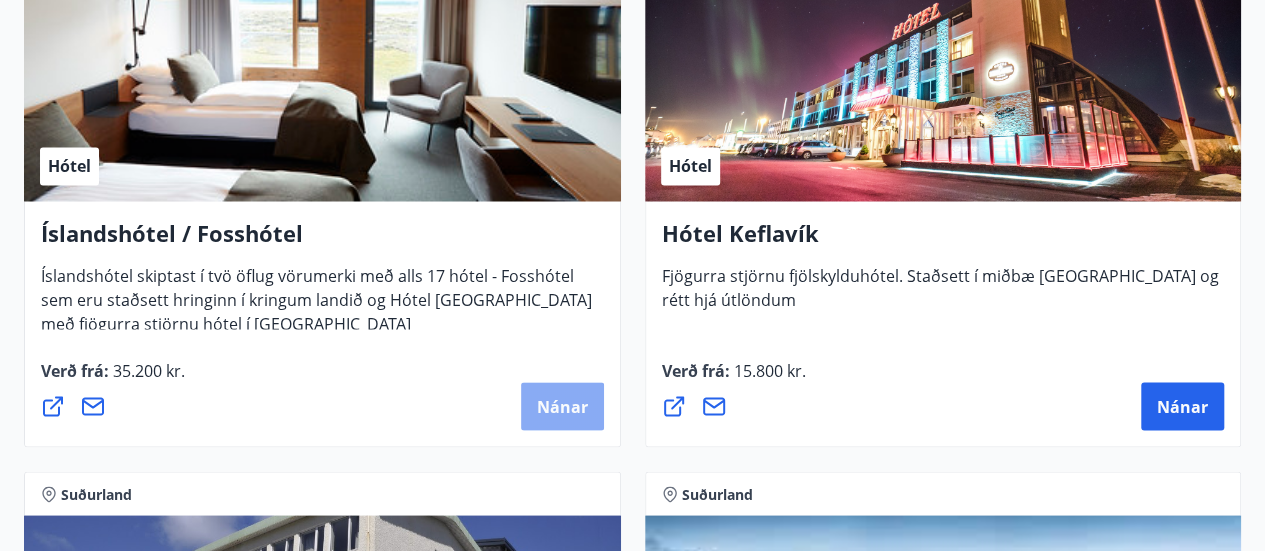 click on "Nánar" at bounding box center (562, 406) 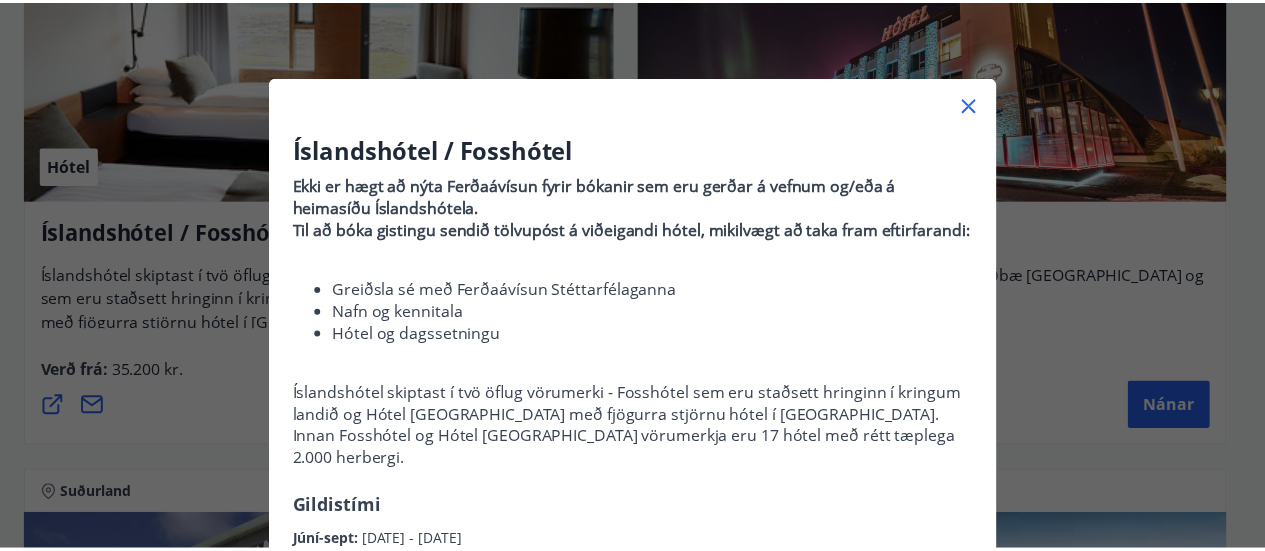 scroll, scrollTop: 0, scrollLeft: 0, axis: both 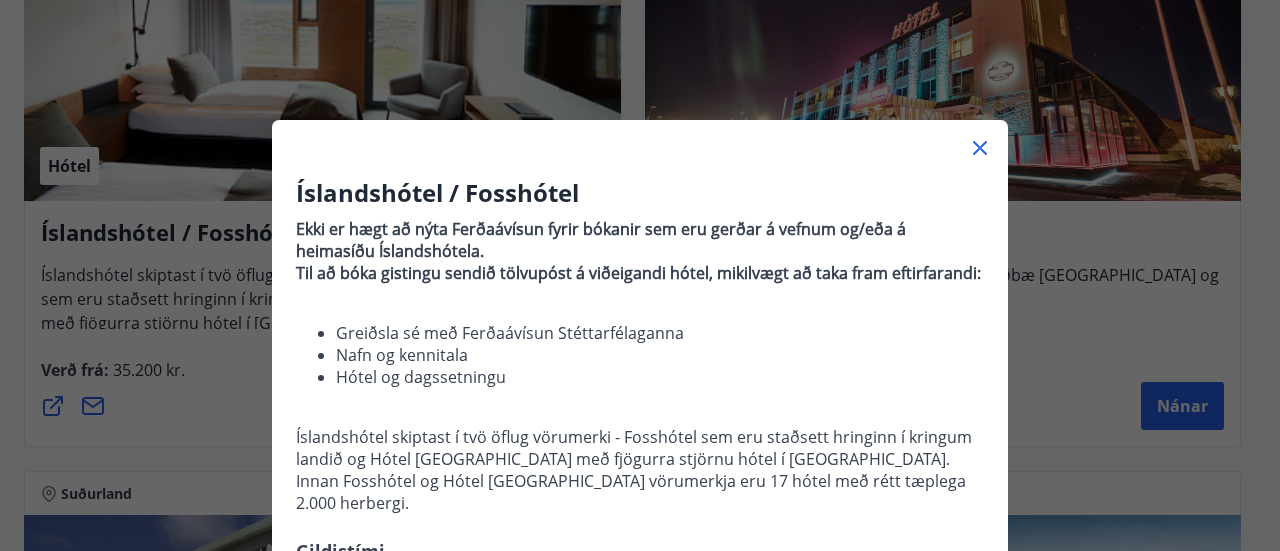 click 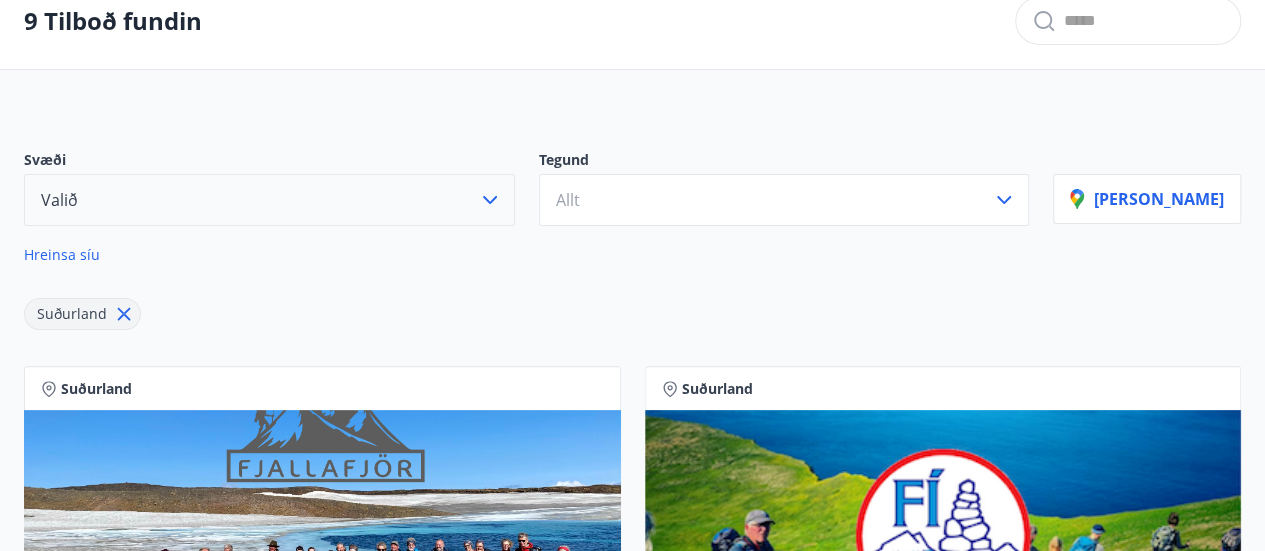 scroll, scrollTop: 102, scrollLeft: 0, axis: vertical 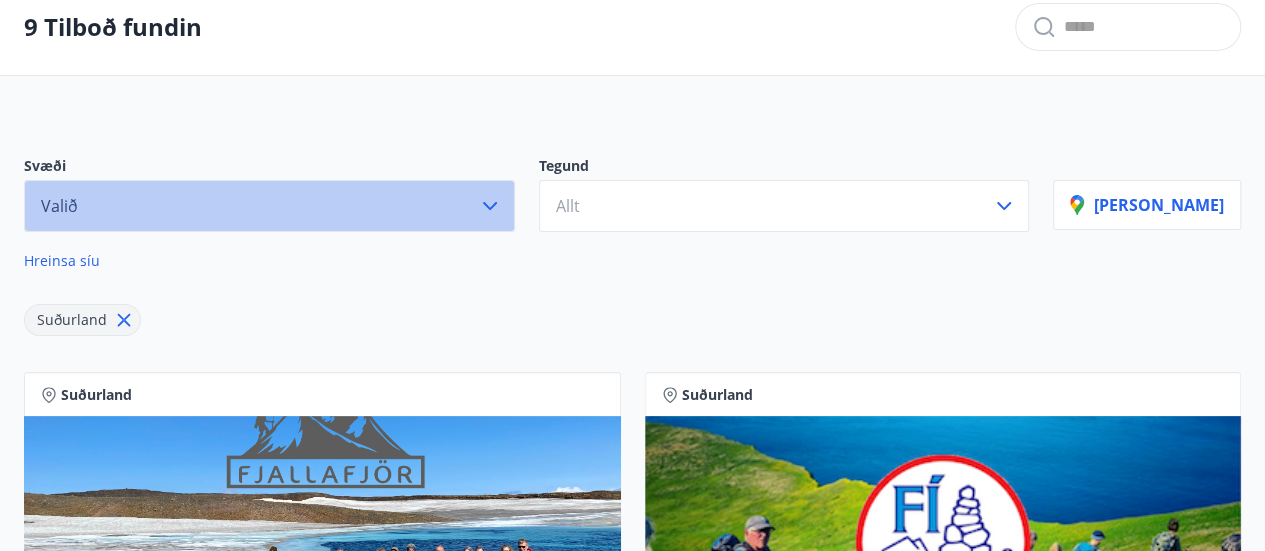click 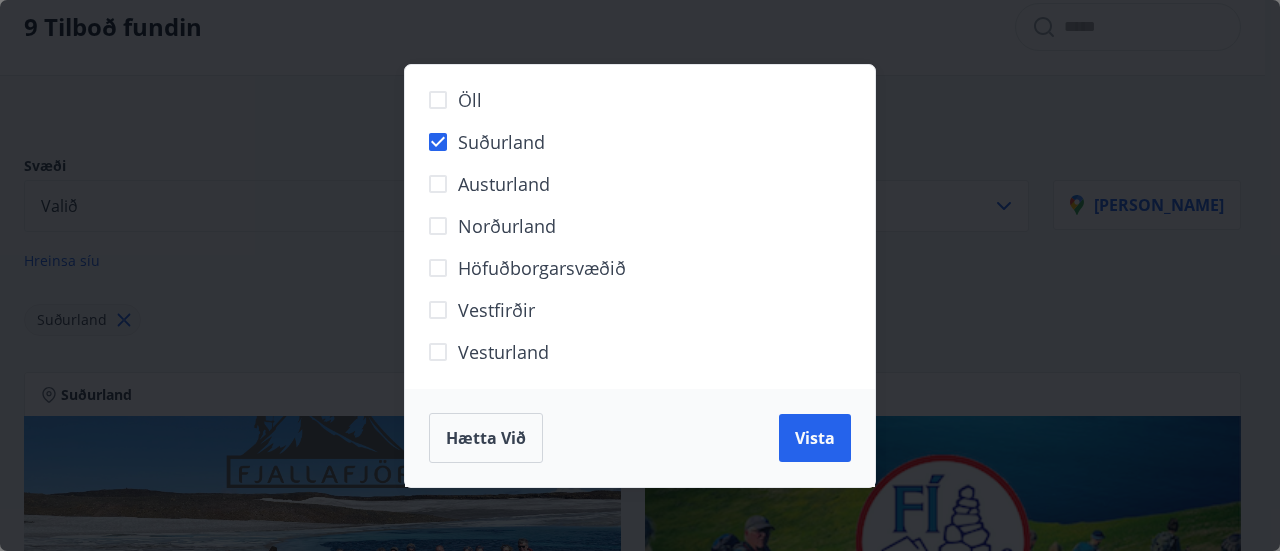 click on "Austurland" at bounding box center [504, 184] 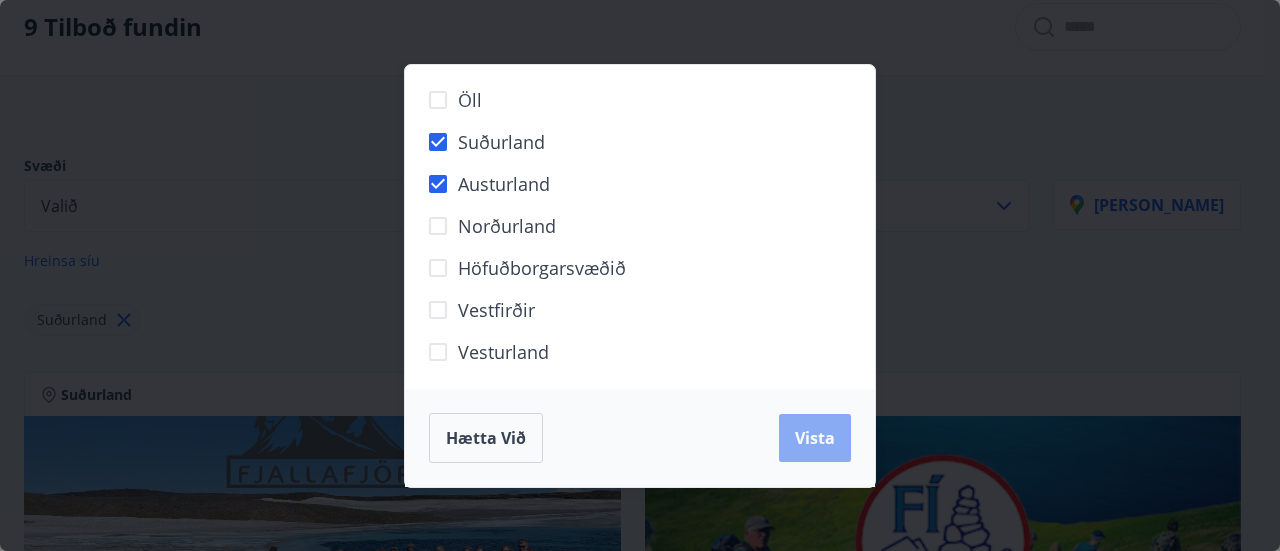 click on "Vista" at bounding box center [815, 438] 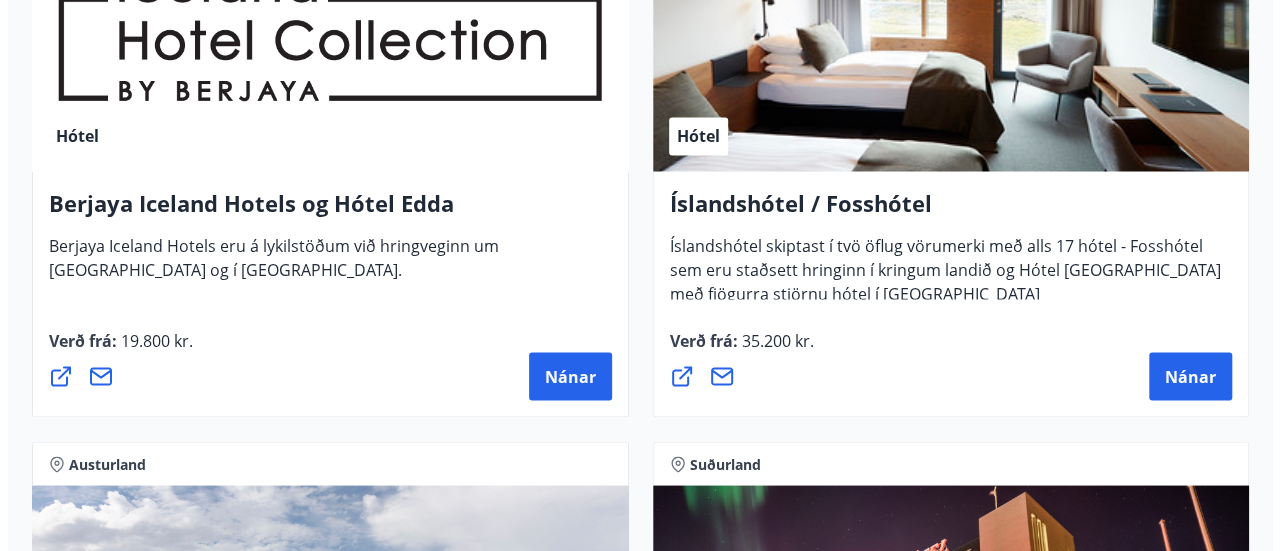 scroll, scrollTop: 1737, scrollLeft: 0, axis: vertical 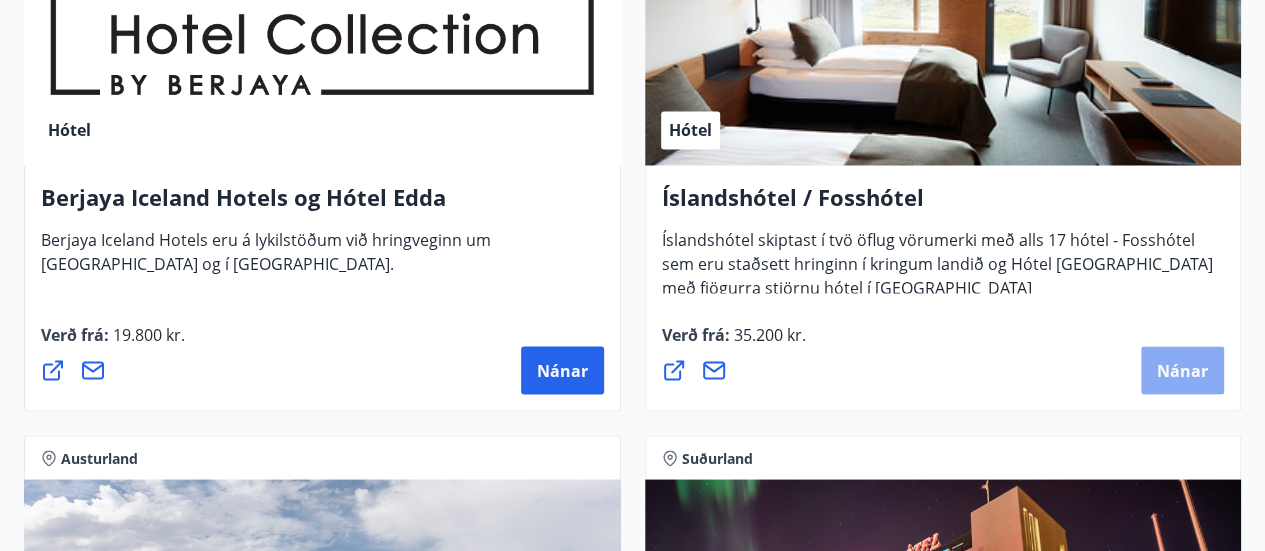 click on "Nánar" at bounding box center [1182, 370] 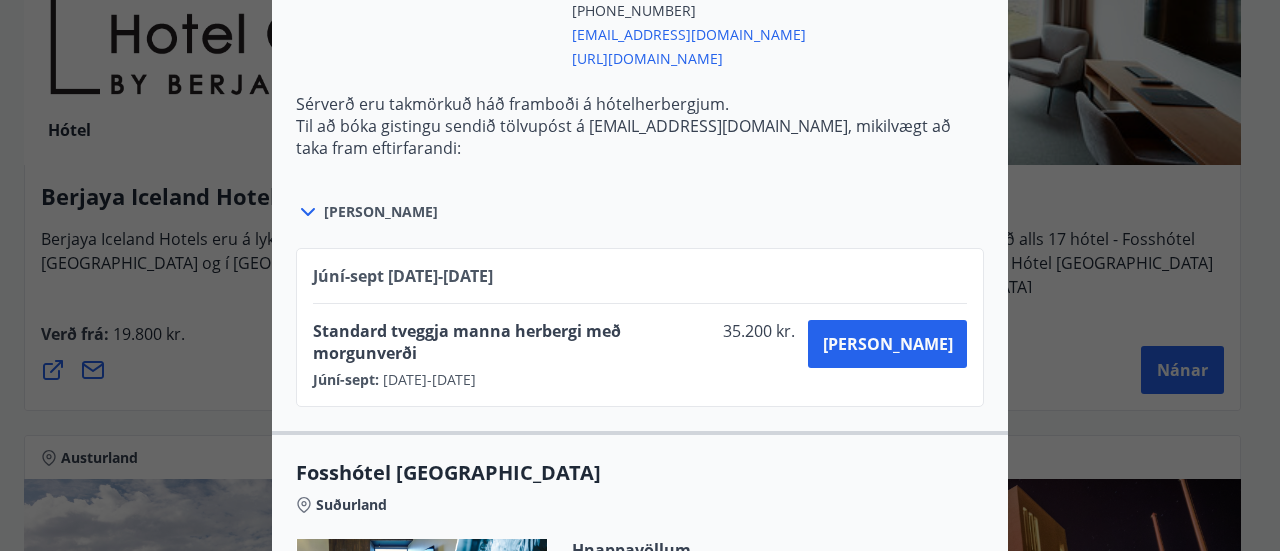 scroll, scrollTop: 1460, scrollLeft: 0, axis: vertical 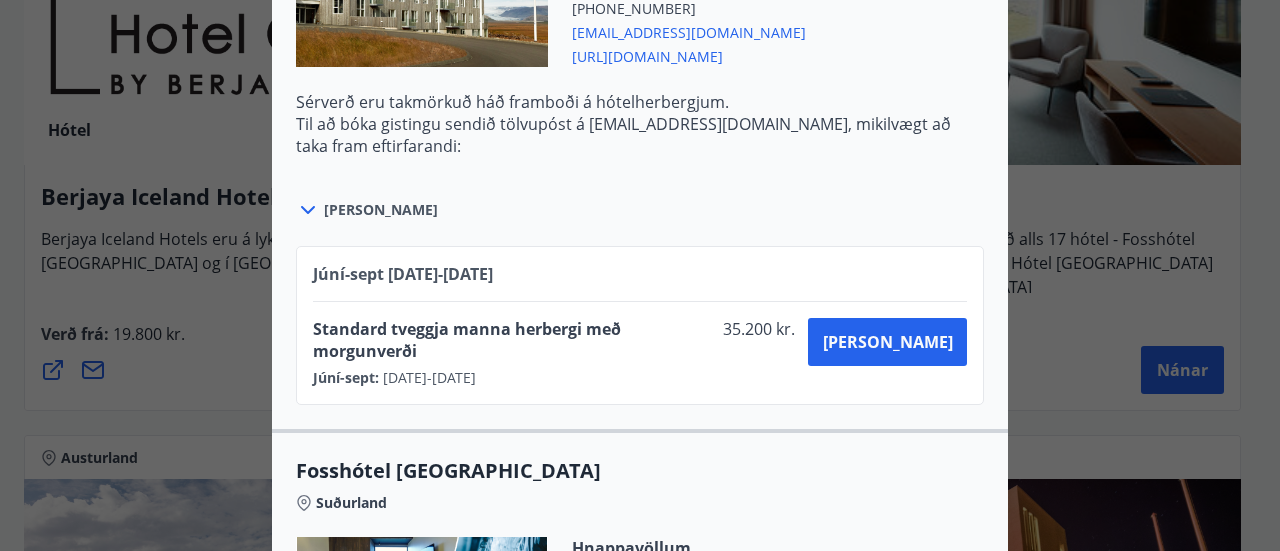 drag, startPoint x: 813, startPoint y: 319, endPoint x: 817, endPoint y: 291, distance: 28.284271 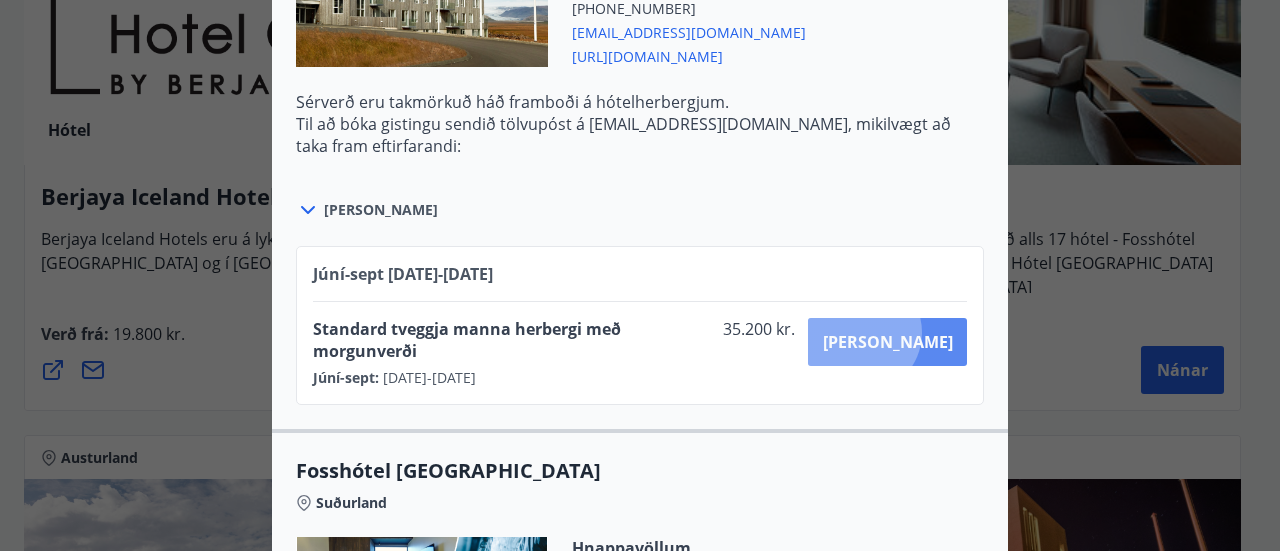 click on "Kaupa" at bounding box center [888, 342] 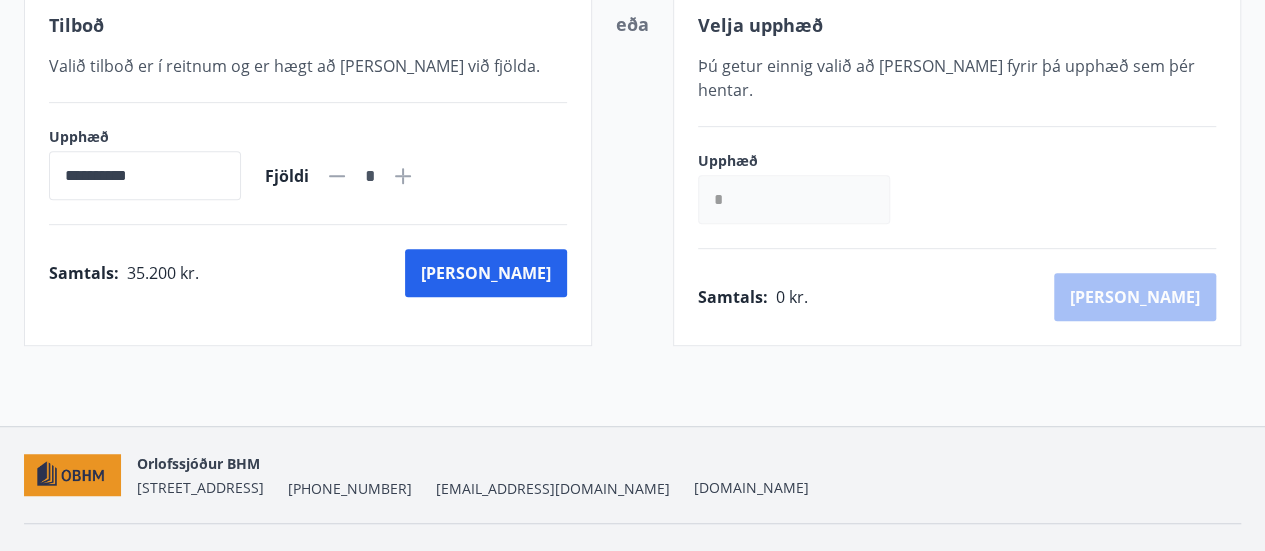 scroll, scrollTop: 438, scrollLeft: 0, axis: vertical 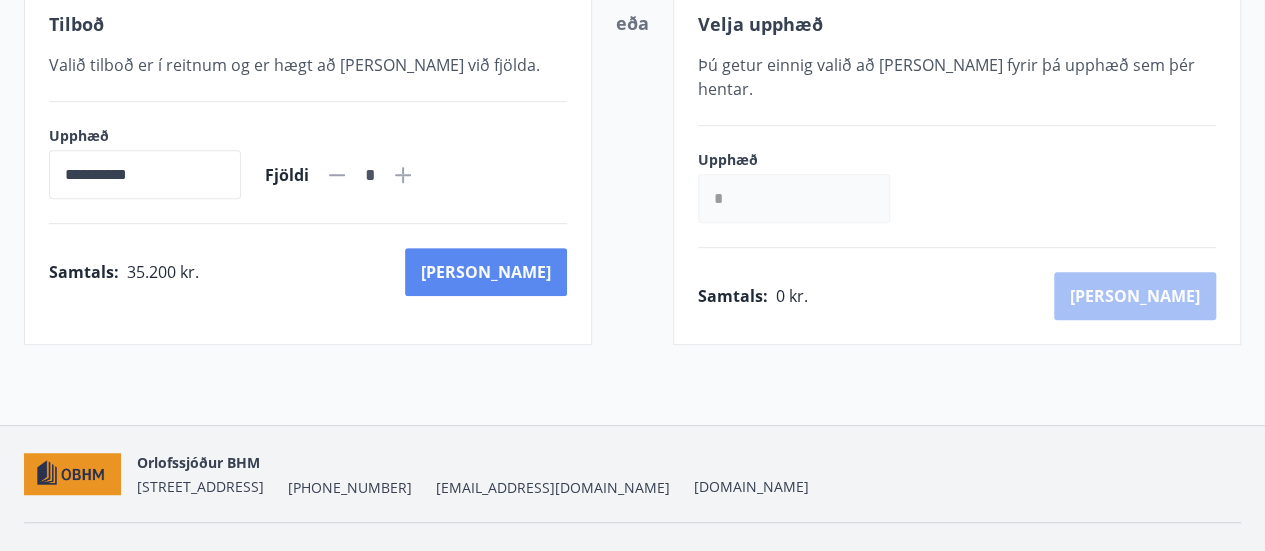 click on "Kaup" at bounding box center [486, 272] 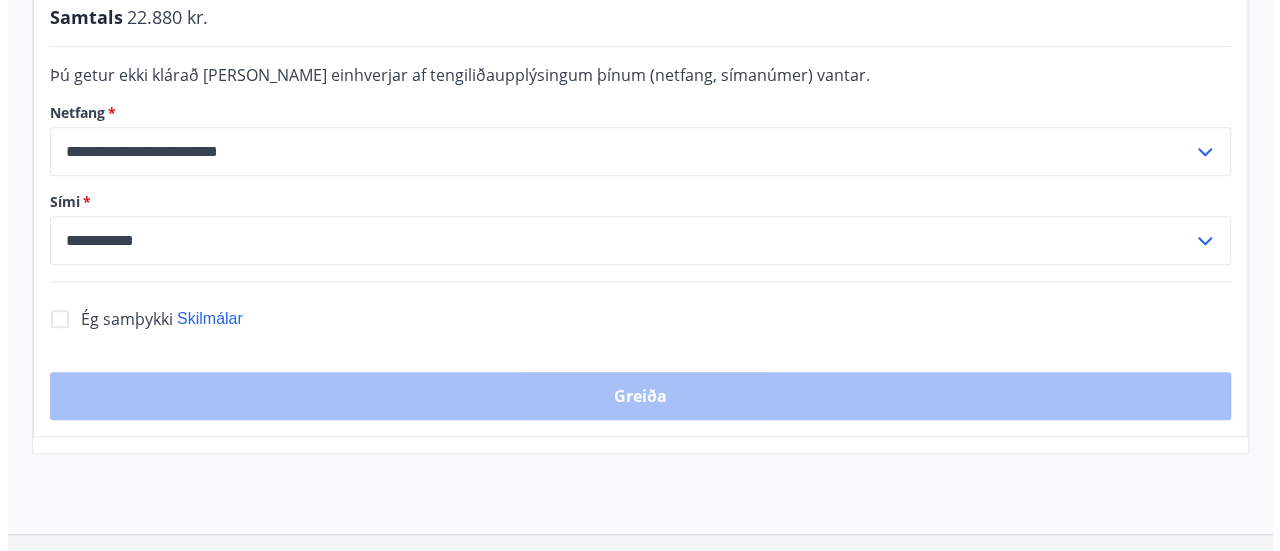 scroll, scrollTop: 670, scrollLeft: 0, axis: vertical 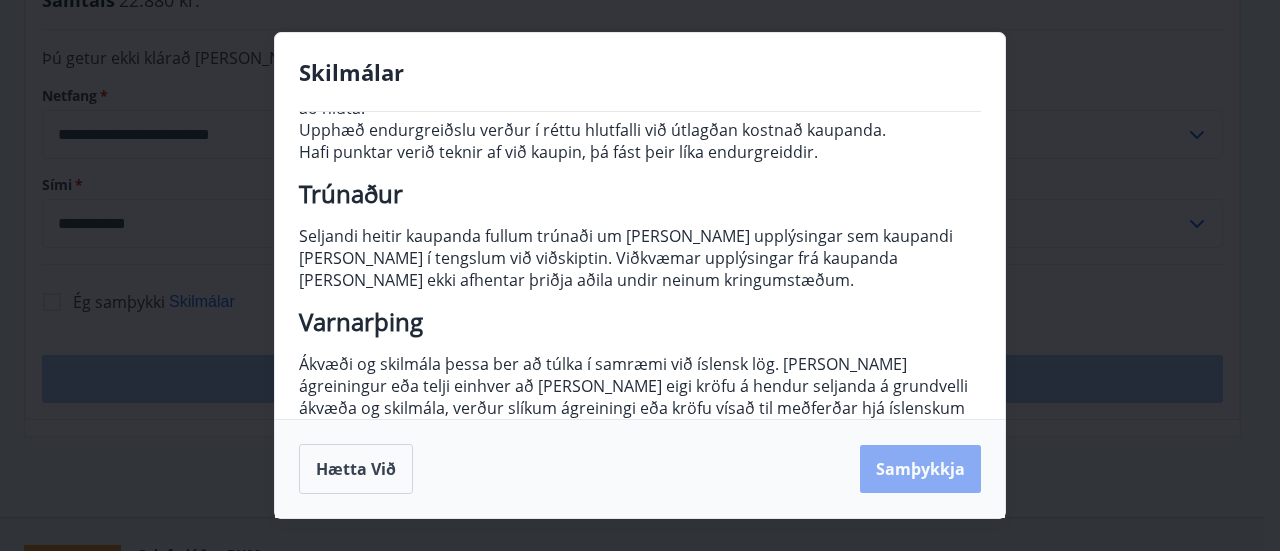 click on "Samþykkja" at bounding box center (920, 469) 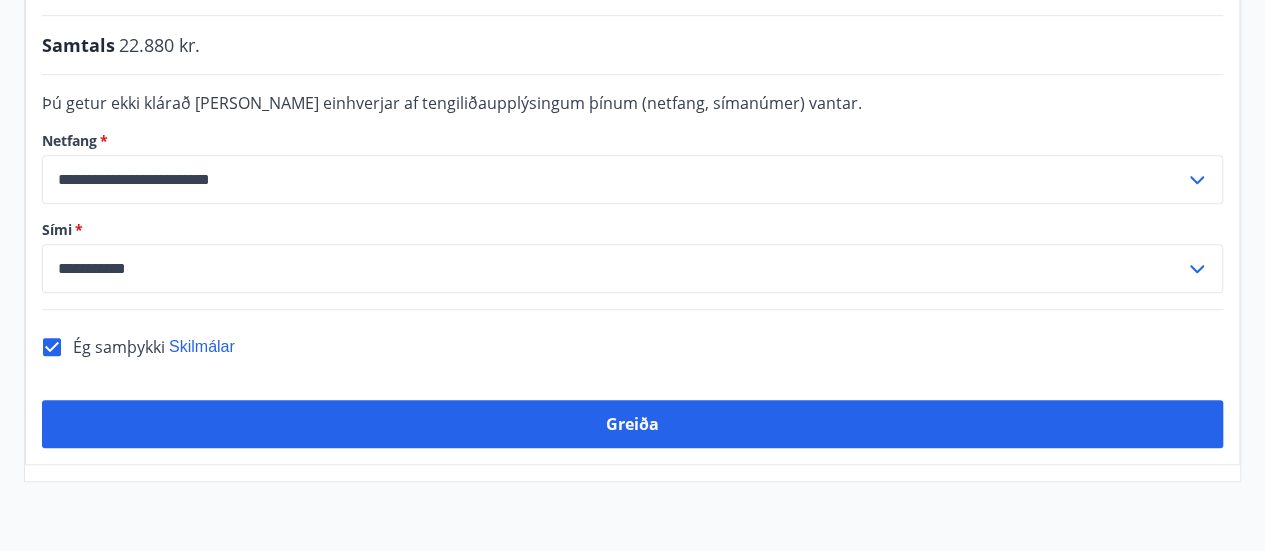 scroll, scrollTop: 748, scrollLeft: 0, axis: vertical 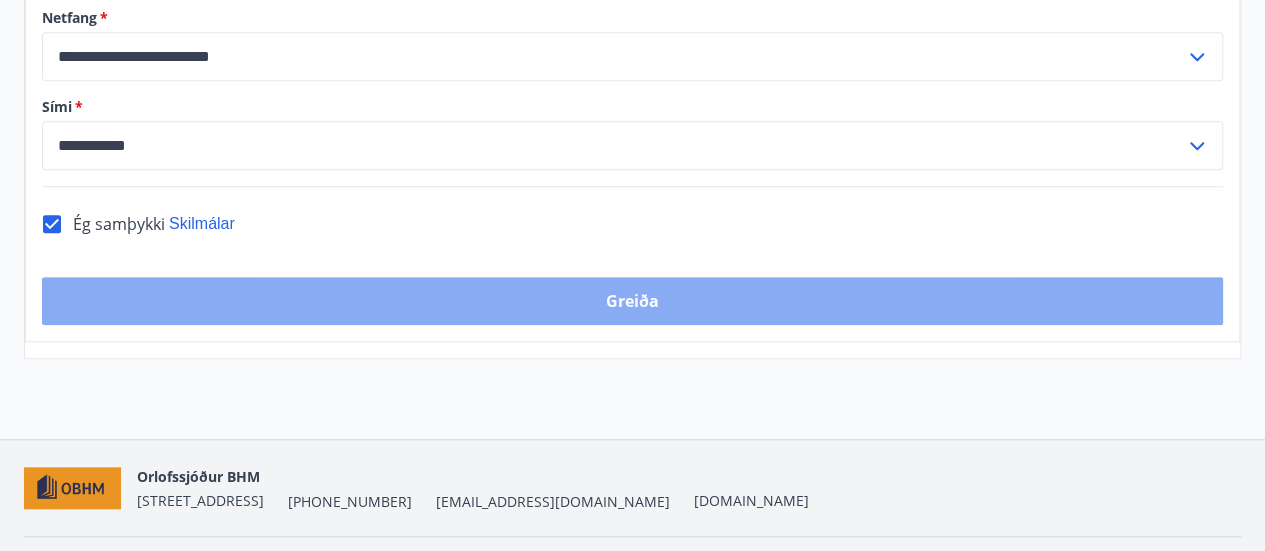 click on "Greiða" at bounding box center [632, 301] 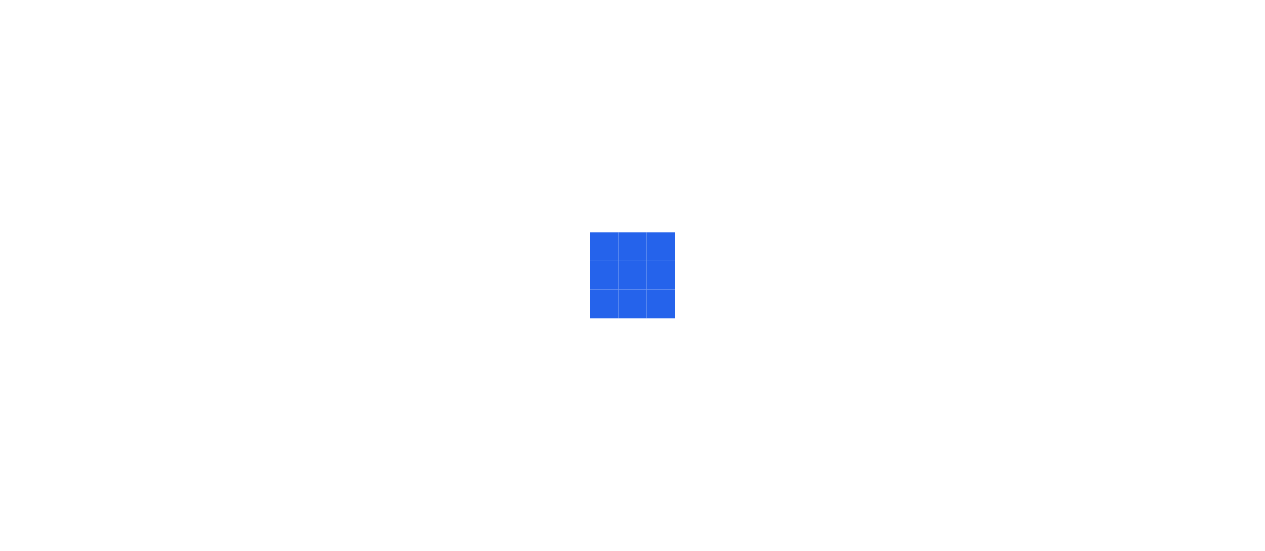 scroll, scrollTop: 0, scrollLeft: 0, axis: both 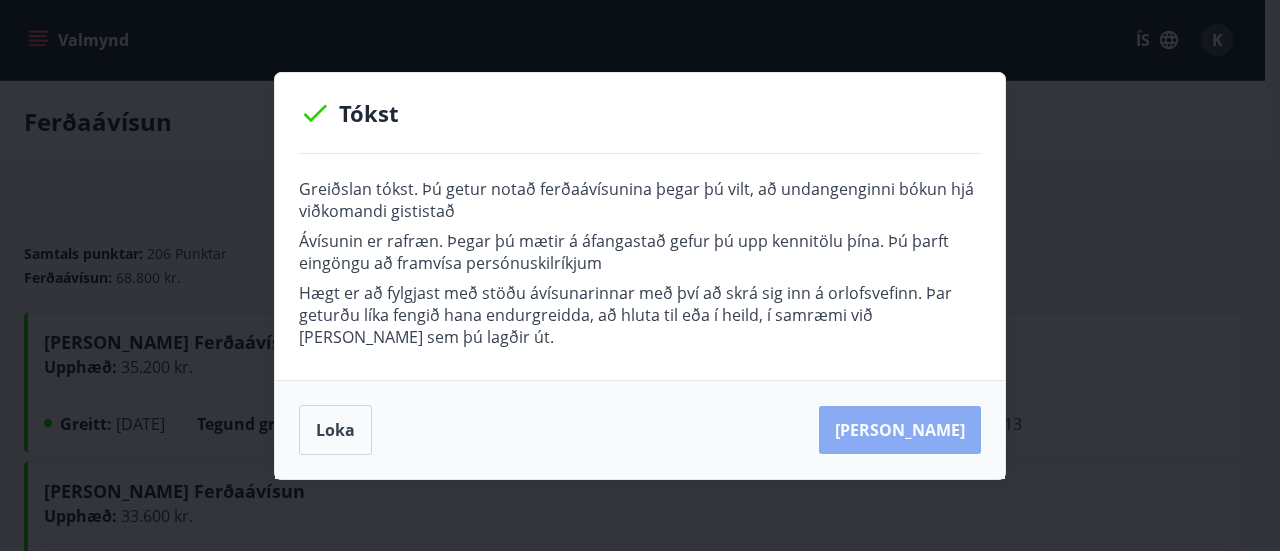 click on "Kaupa meira" at bounding box center (900, 430) 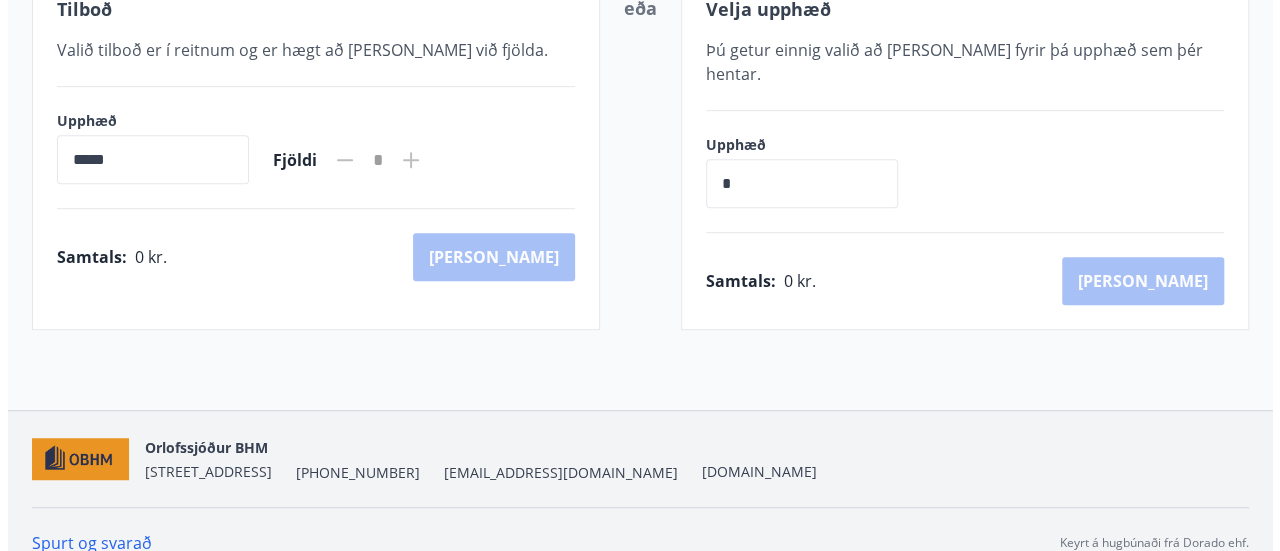 scroll, scrollTop: 0, scrollLeft: 0, axis: both 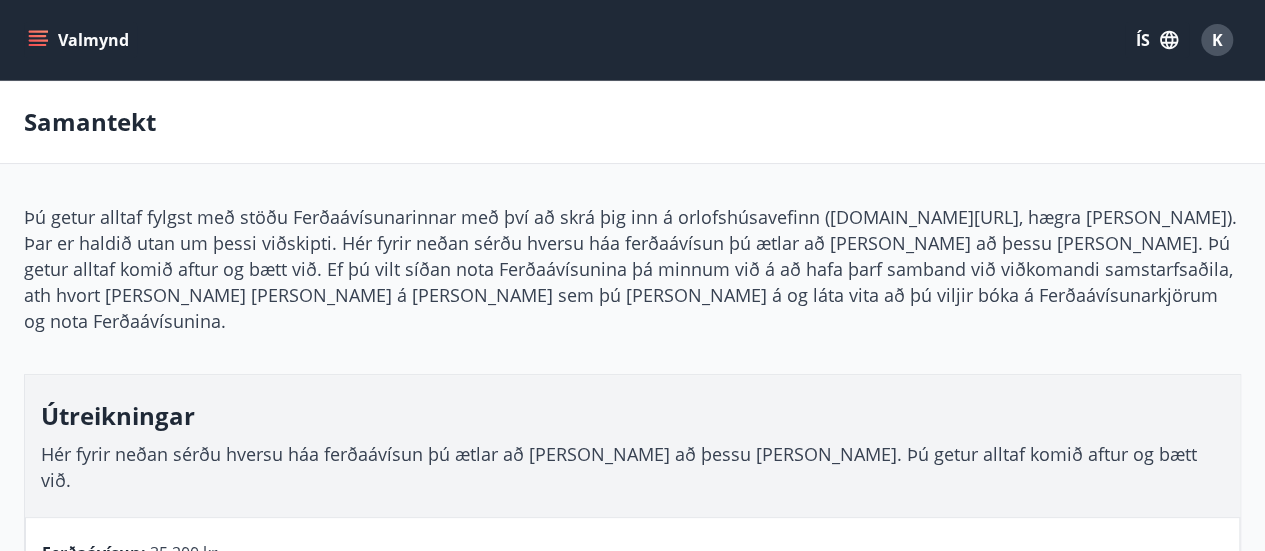 click 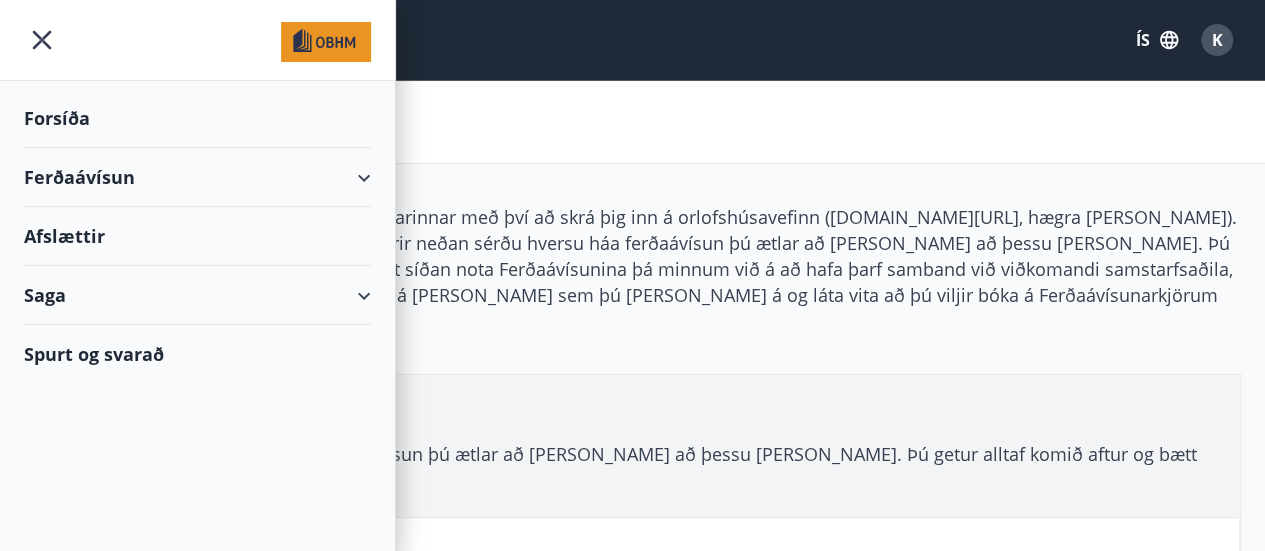 click on "Samantekt" at bounding box center (632, 122) 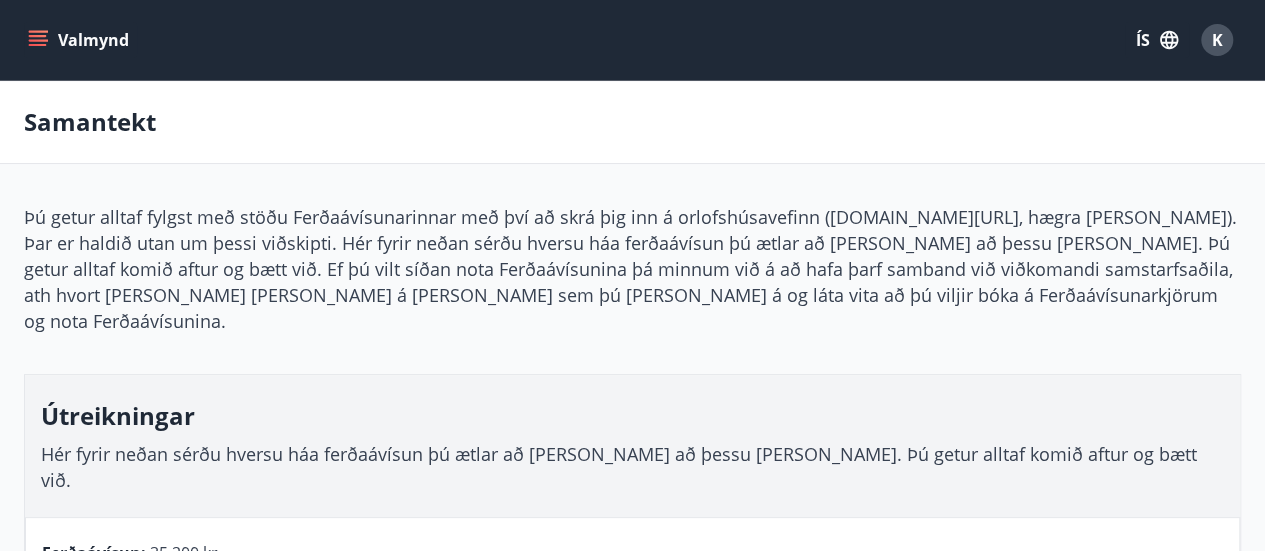 click on "K" at bounding box center (1217, 40) 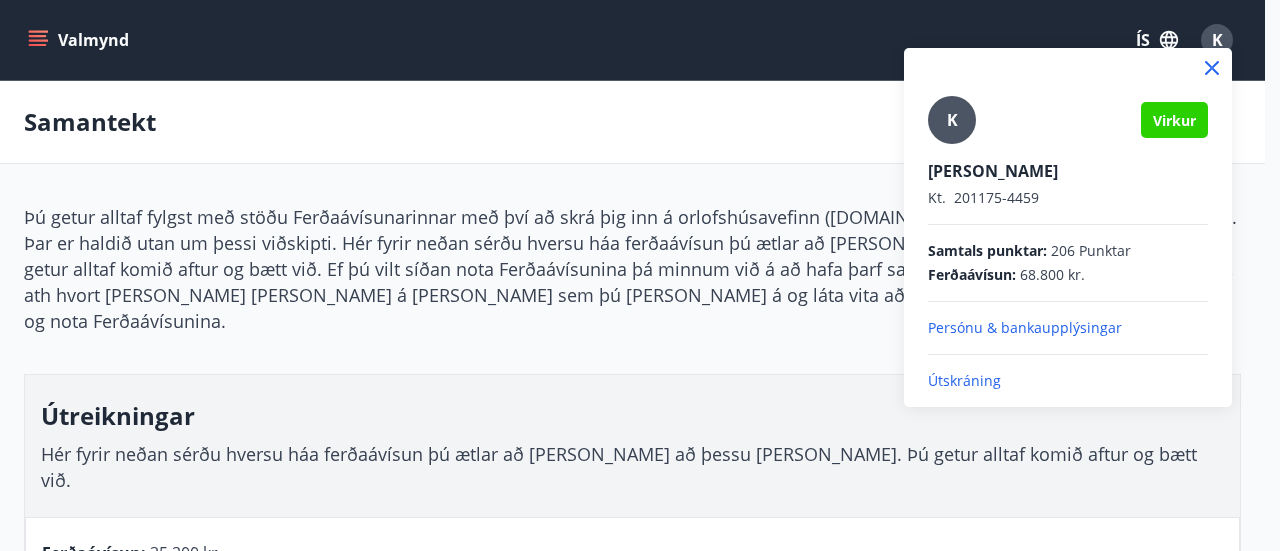 click on "Útskráning" at bounding box center (1068, 381) 